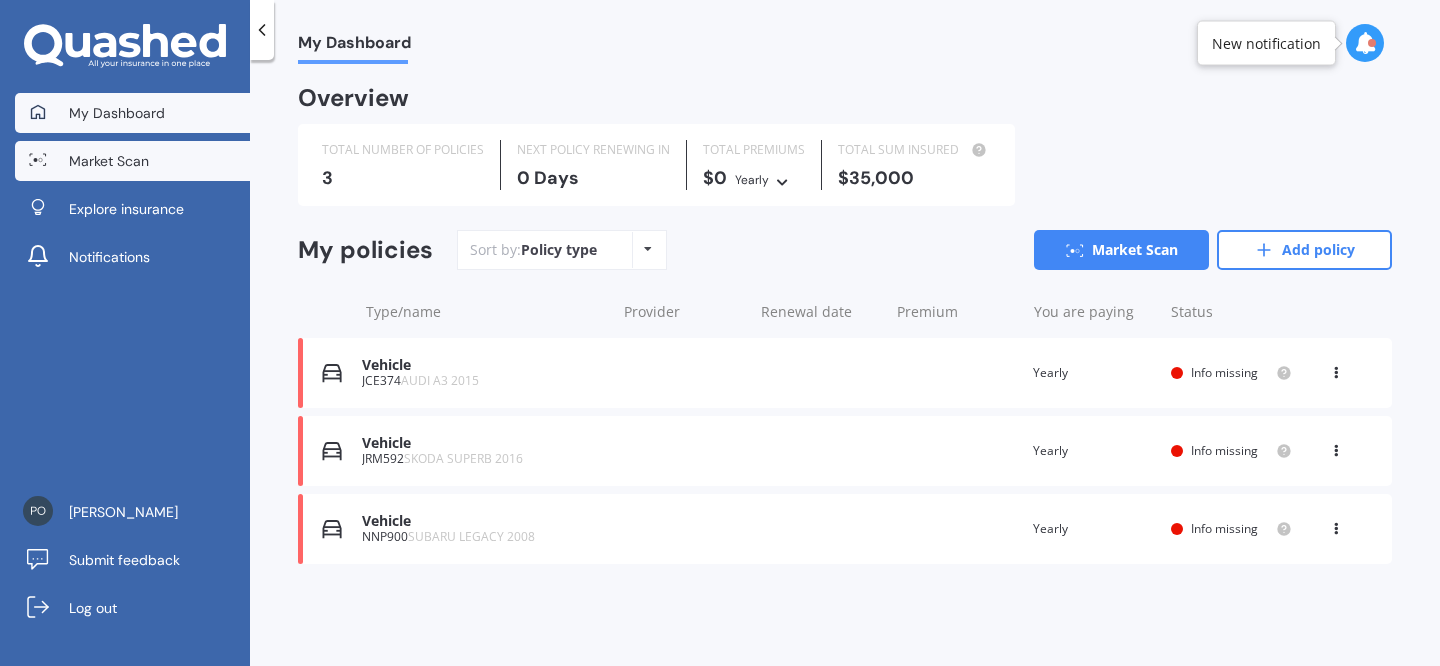 scroll, scrollTop: 0, scrollLeft: 0, axis: both 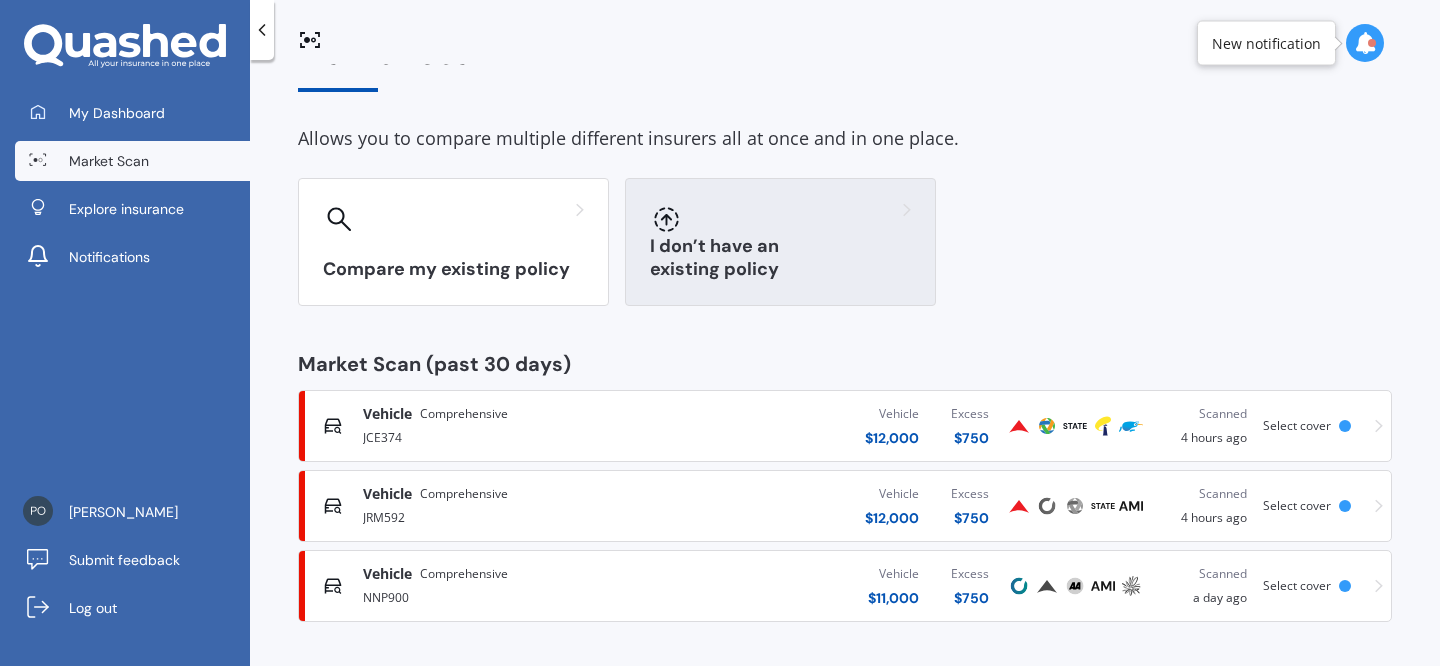 click at bounding box center [666, 219] 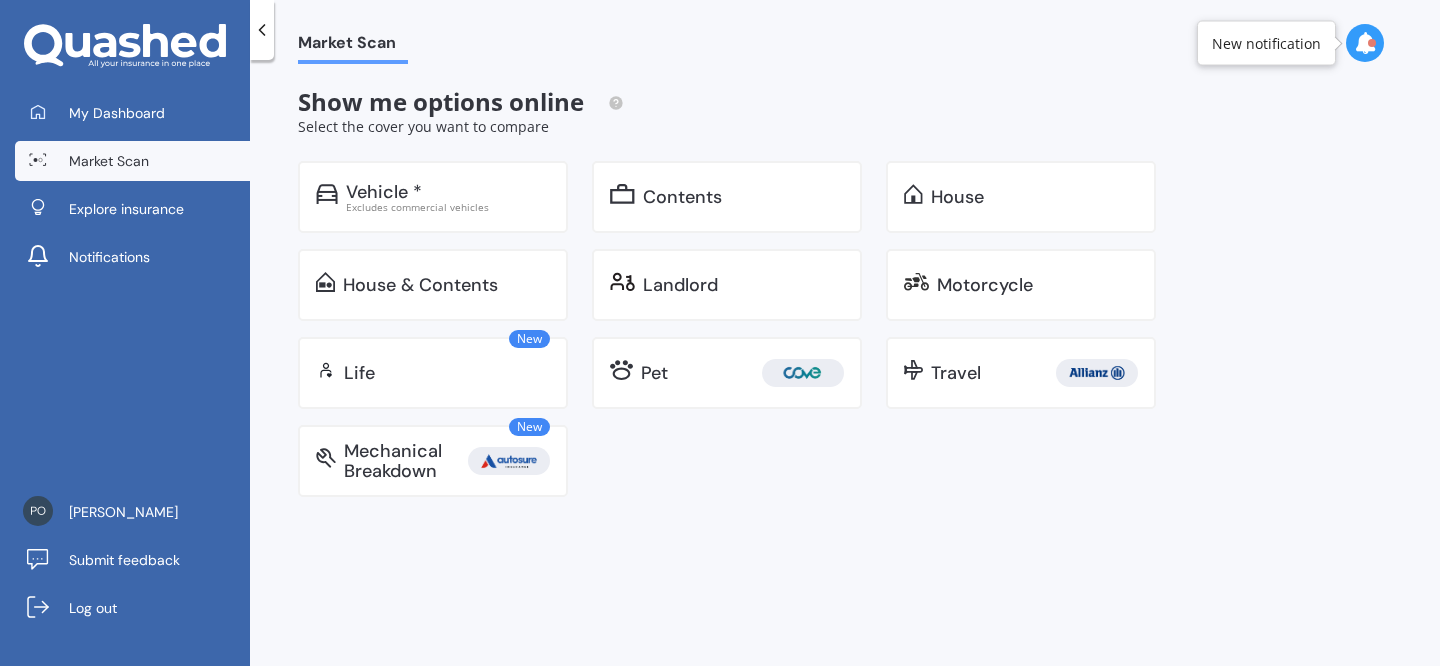 scroll, scrollTop: 0, scrollLeft: 0, axis: both 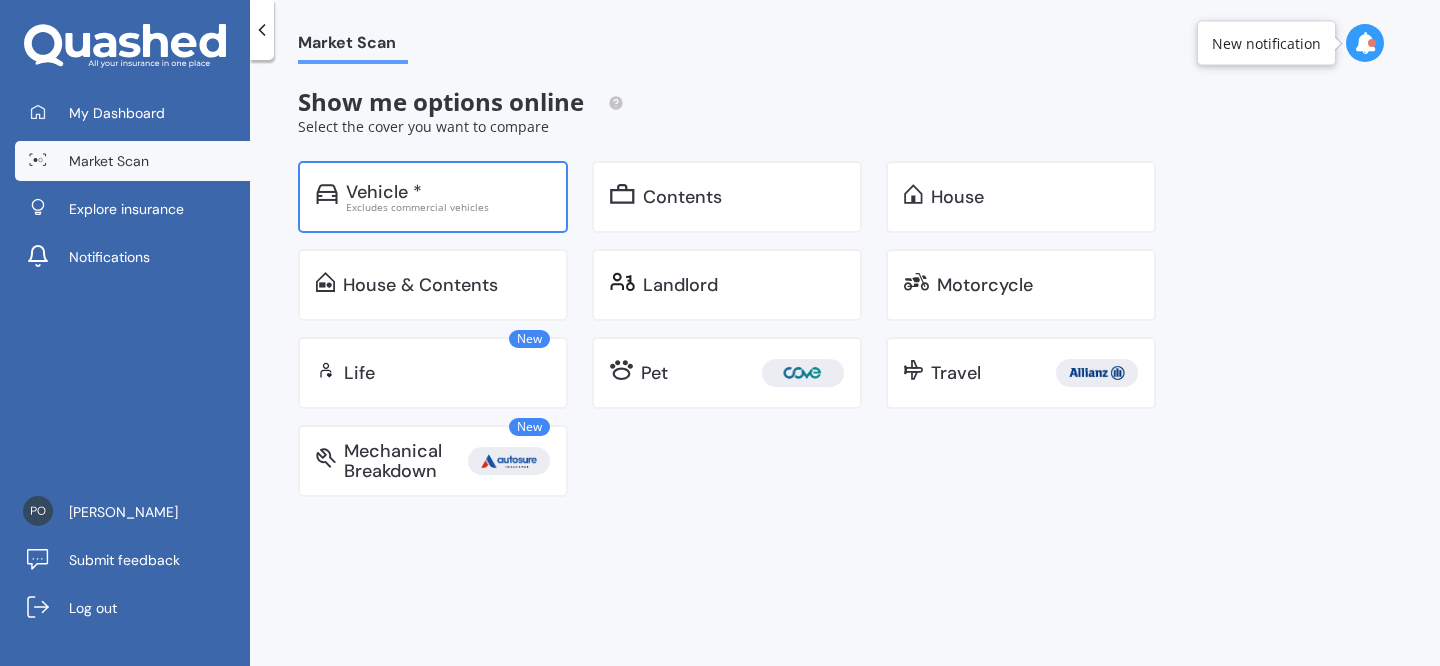 click on "Vehicle *" at bounding box center [448, 192] 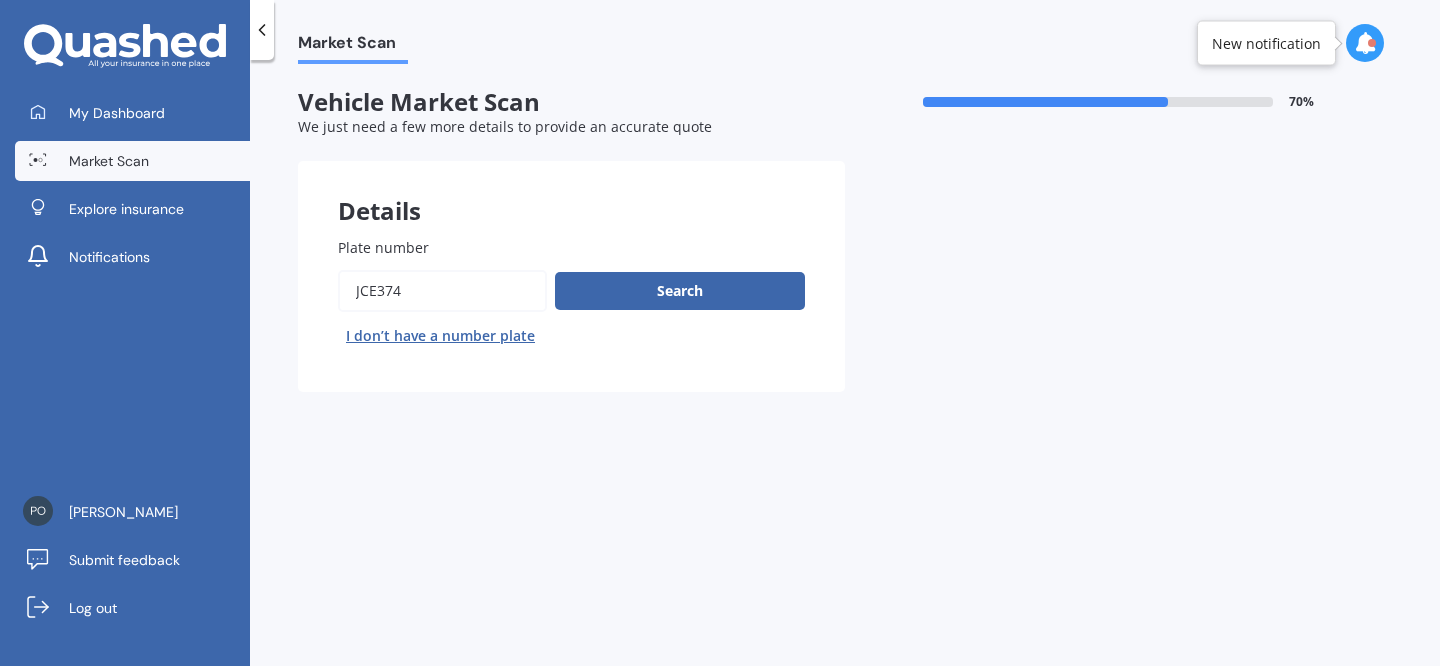 click on "Plate number" at bounding box center [442, 291] 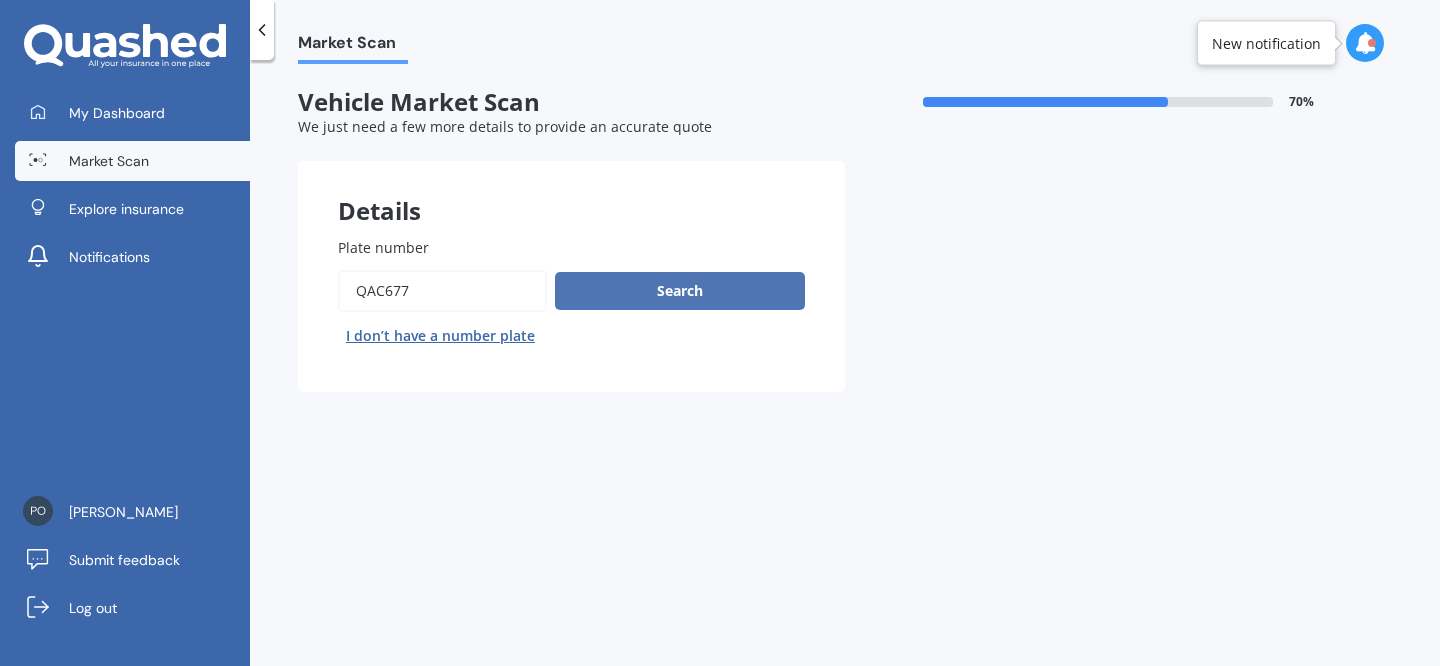 type on "QAC677" 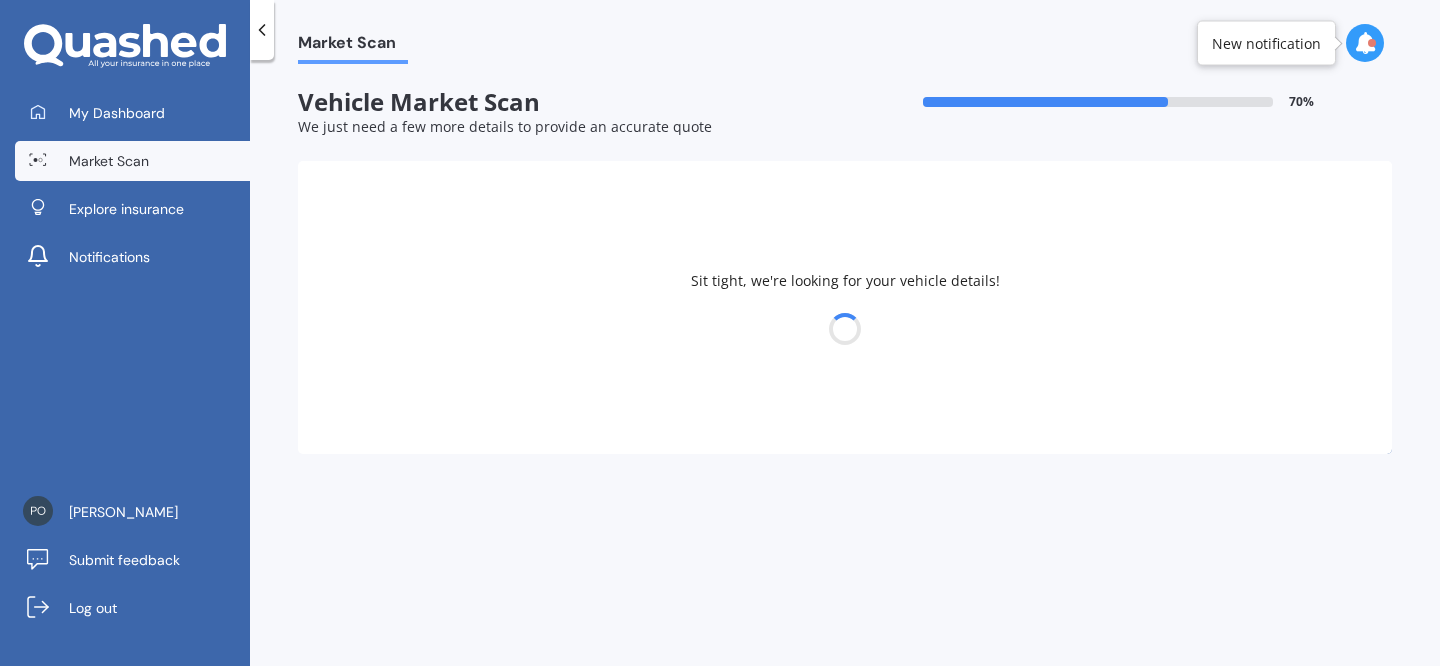 select on "VOLKSWAGEN" 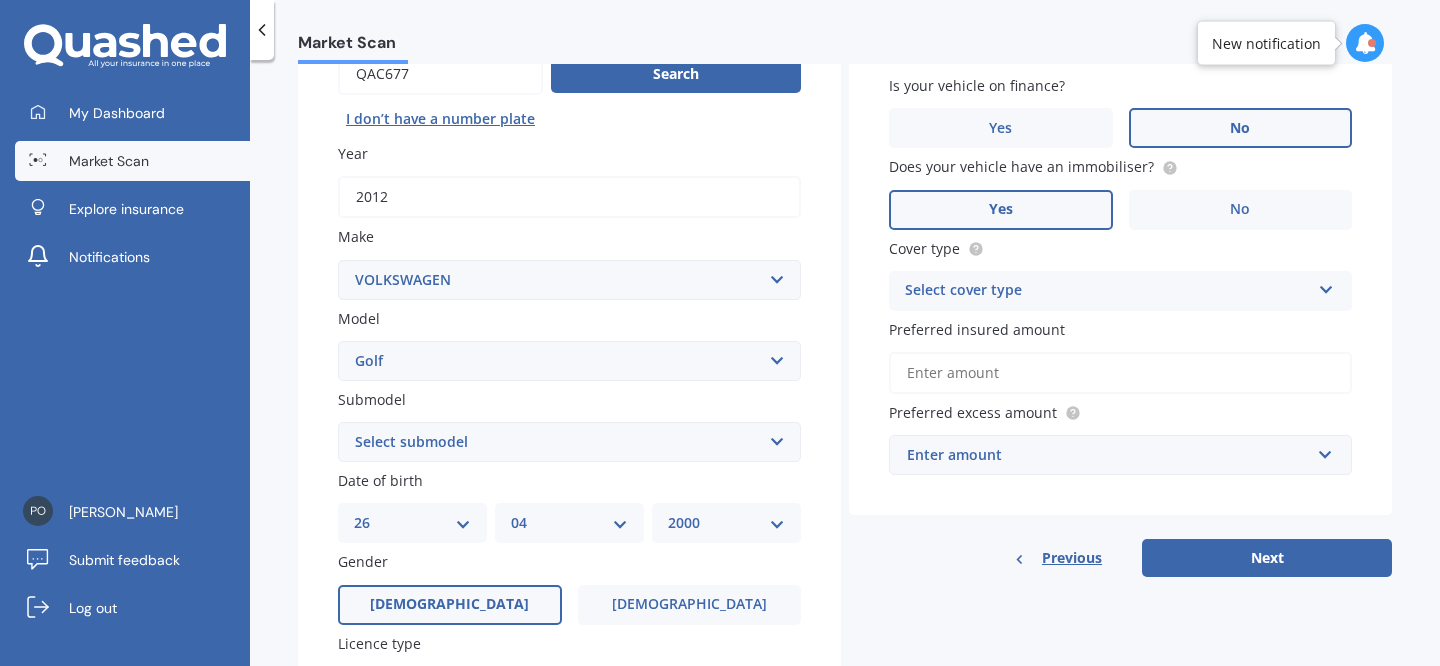 scroll, scrollTop: 223, scrollLeft: 0, axis: vertical 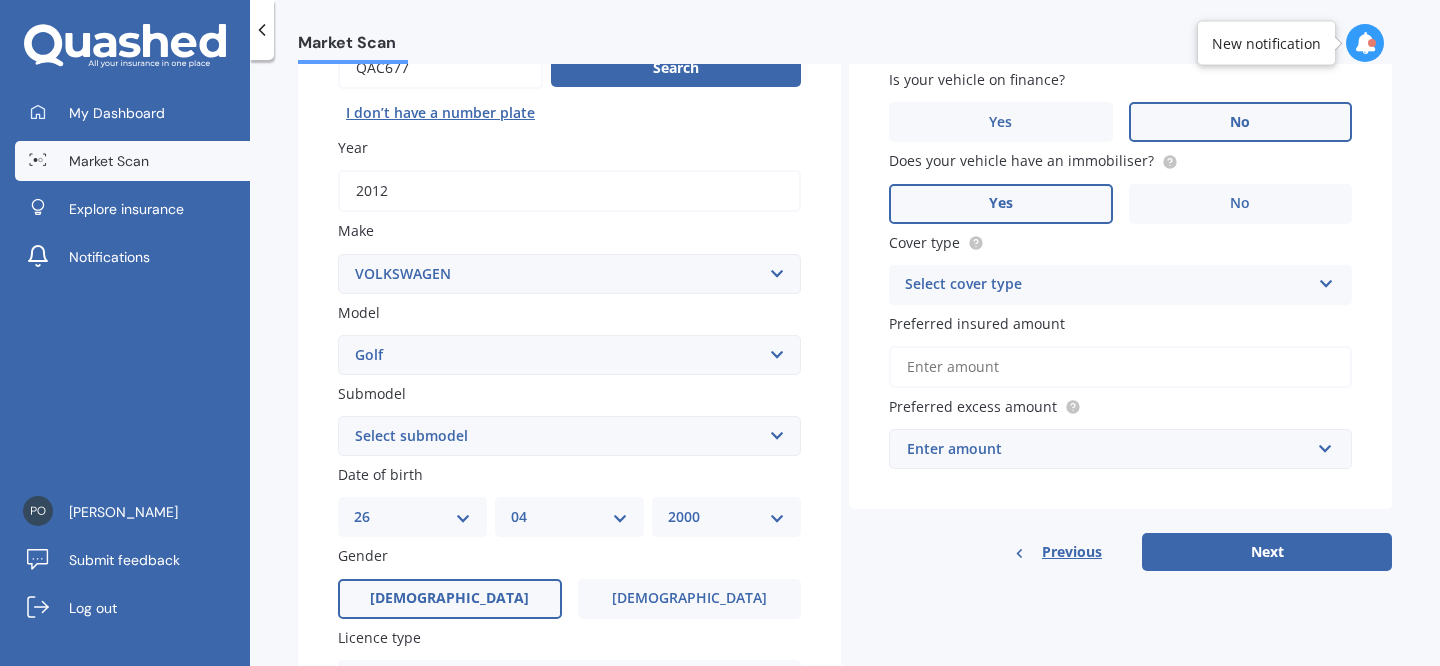 click on "Select cover type" at bounding box center (1107, 285) 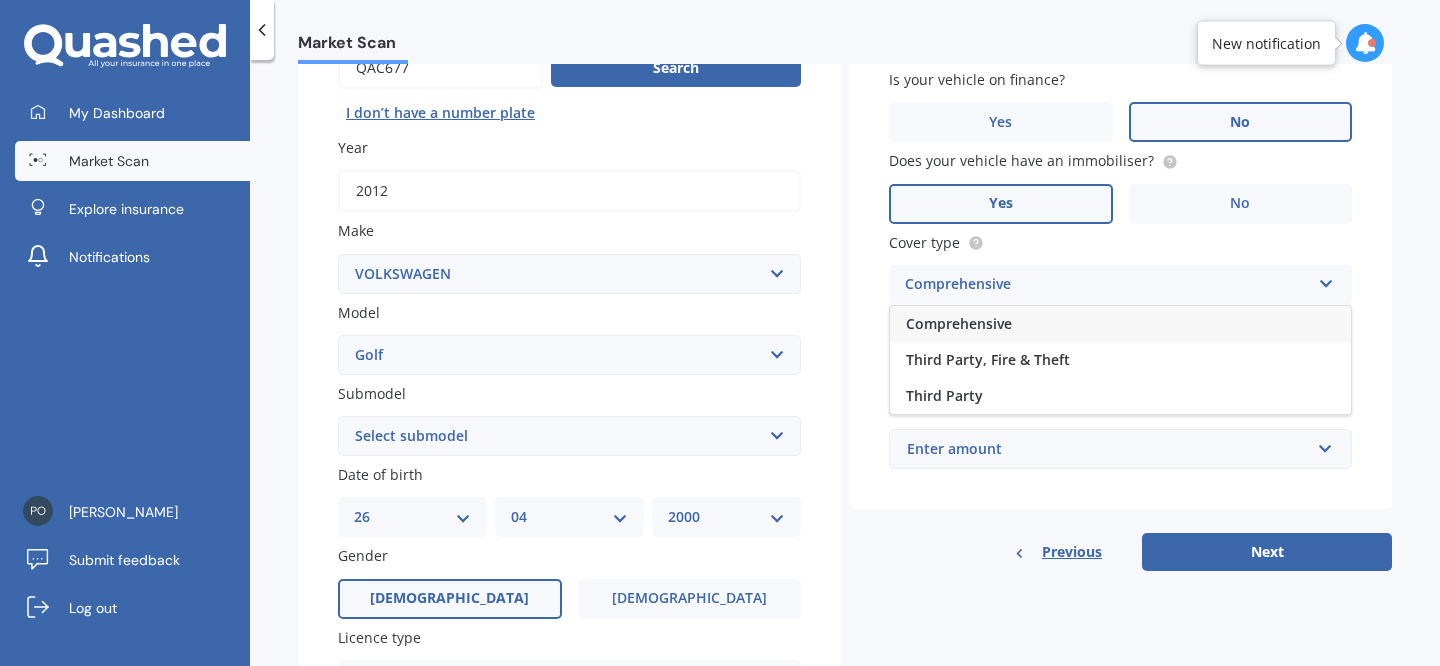 click on "Comprehensive" at bounding box center [959, 323] 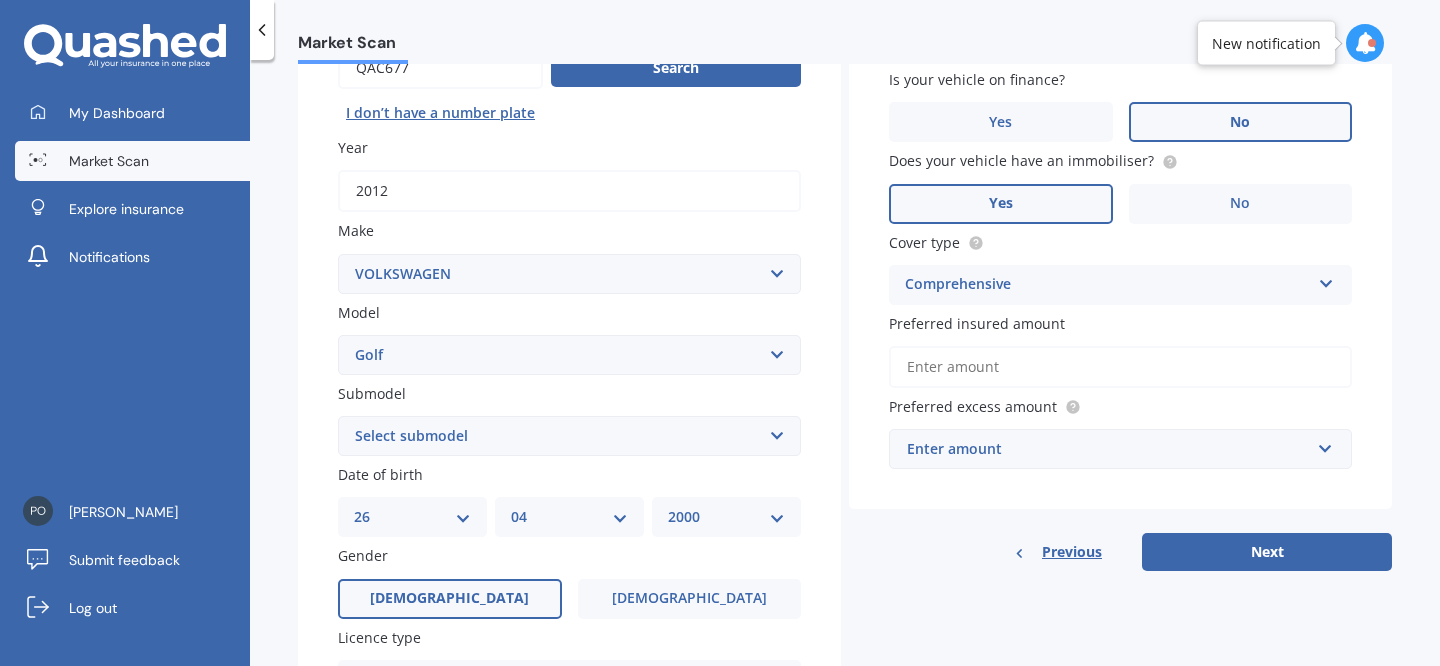 click on "Preferred insured amount" at bounding box center (1120, 367) 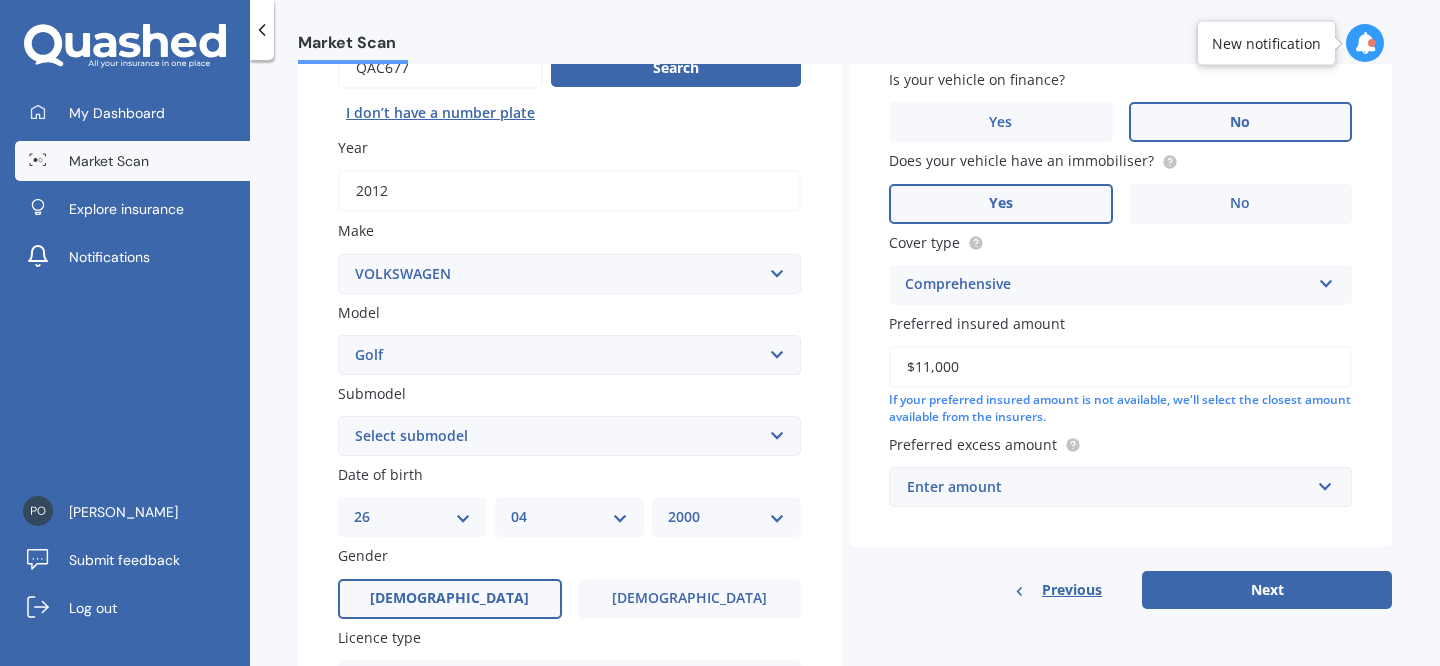 type on "$11,000" 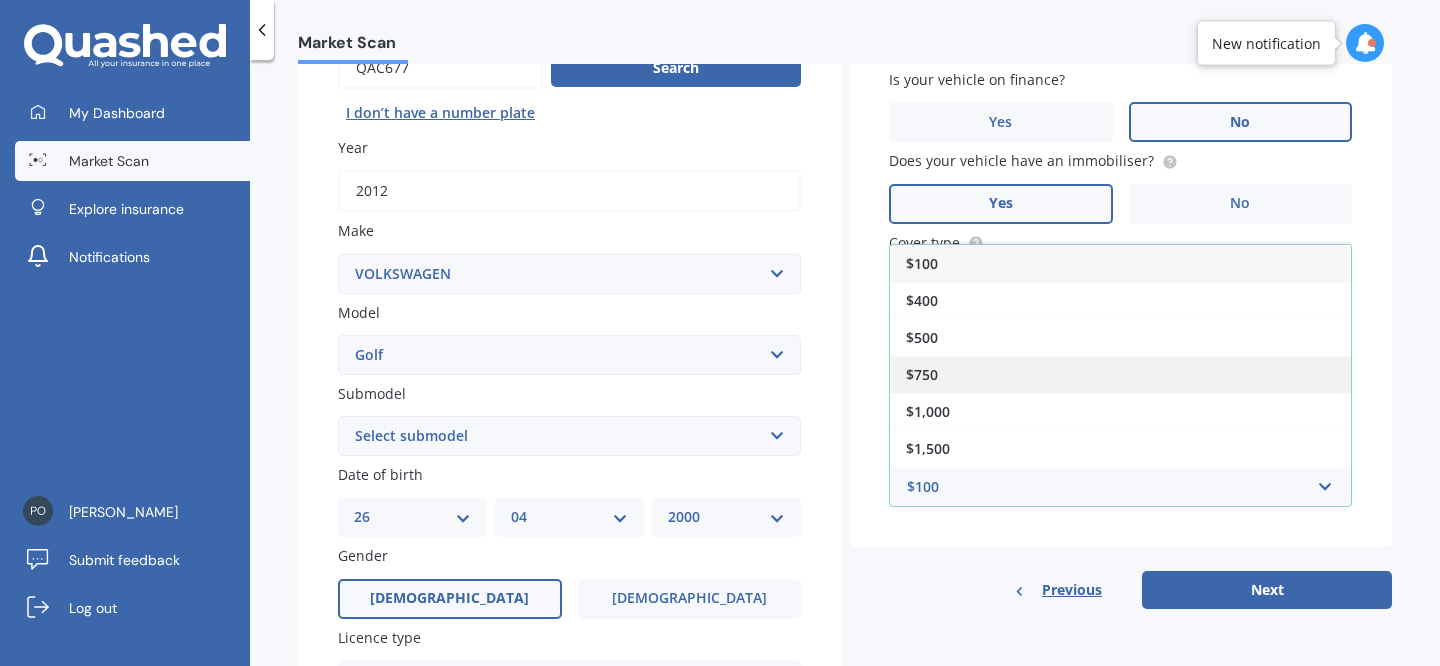 click on "$750" at bounding box center [1120, 374] 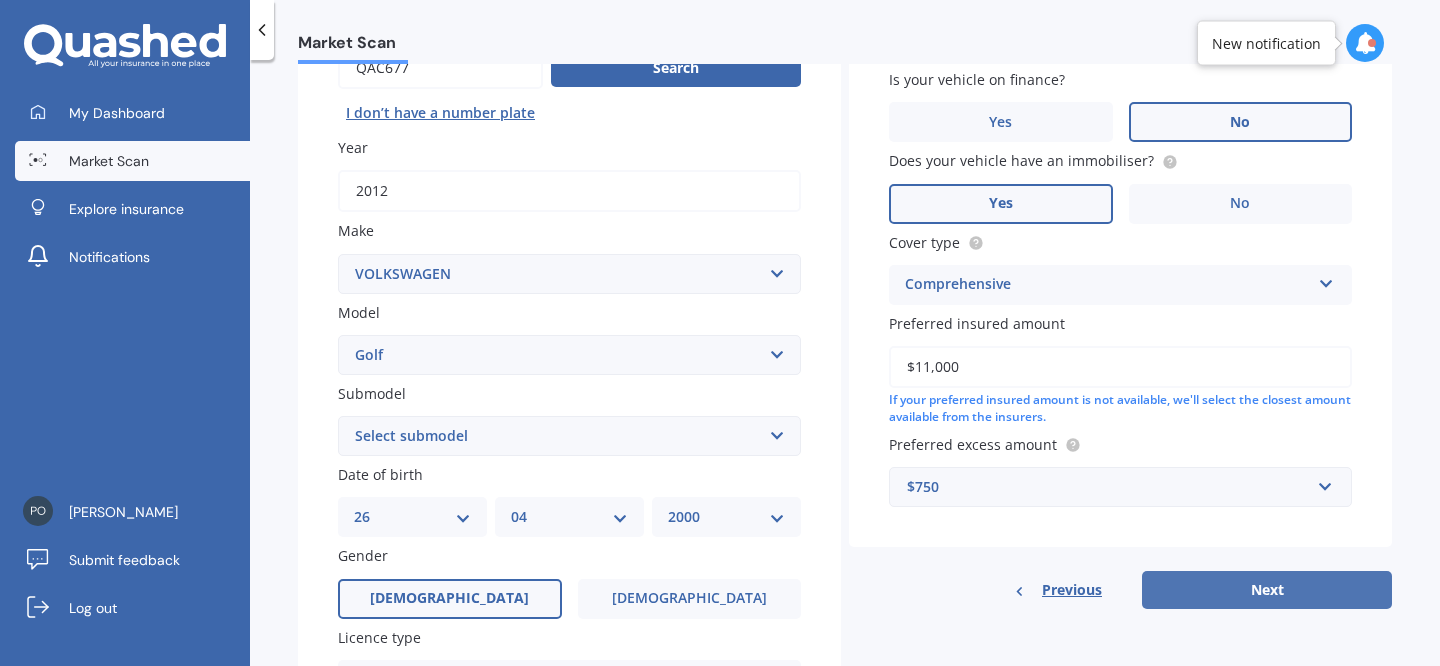 click on "Next" at bounding box center [1267, 590] 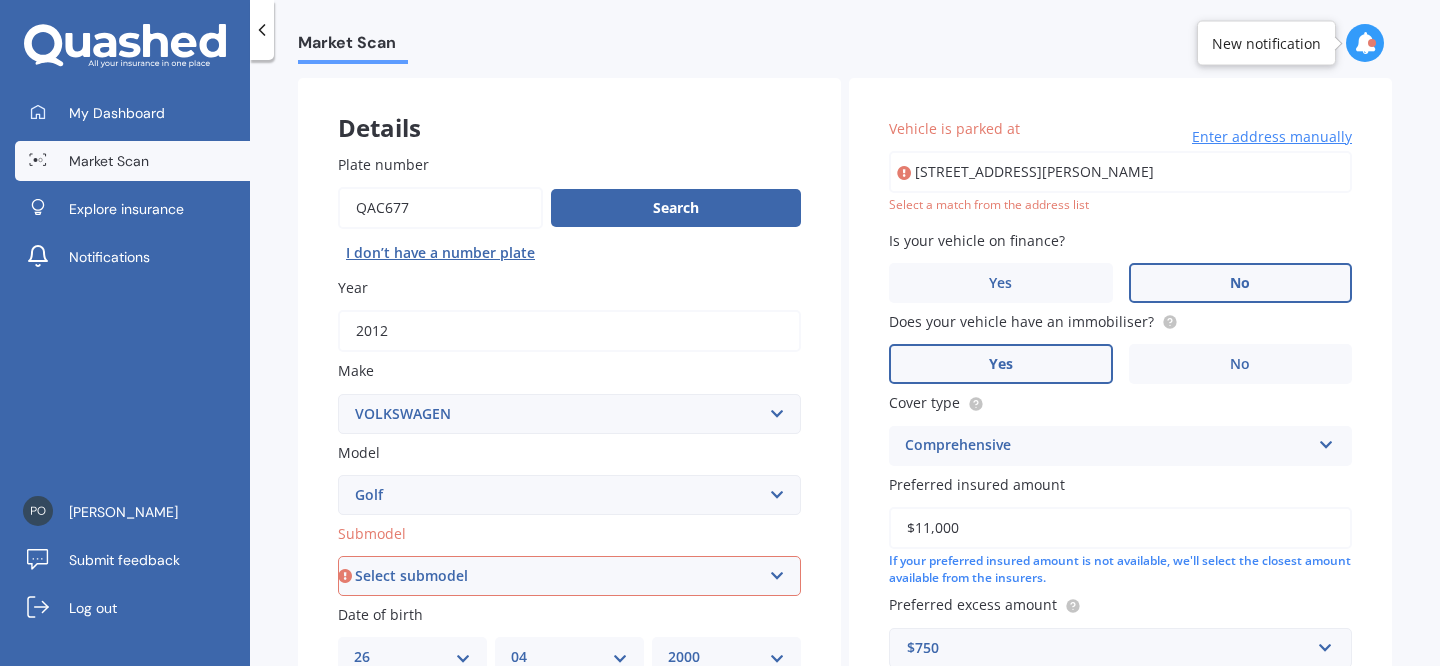 scroll, scrollTop: 73, scrollLeft: 0, axis: vertical 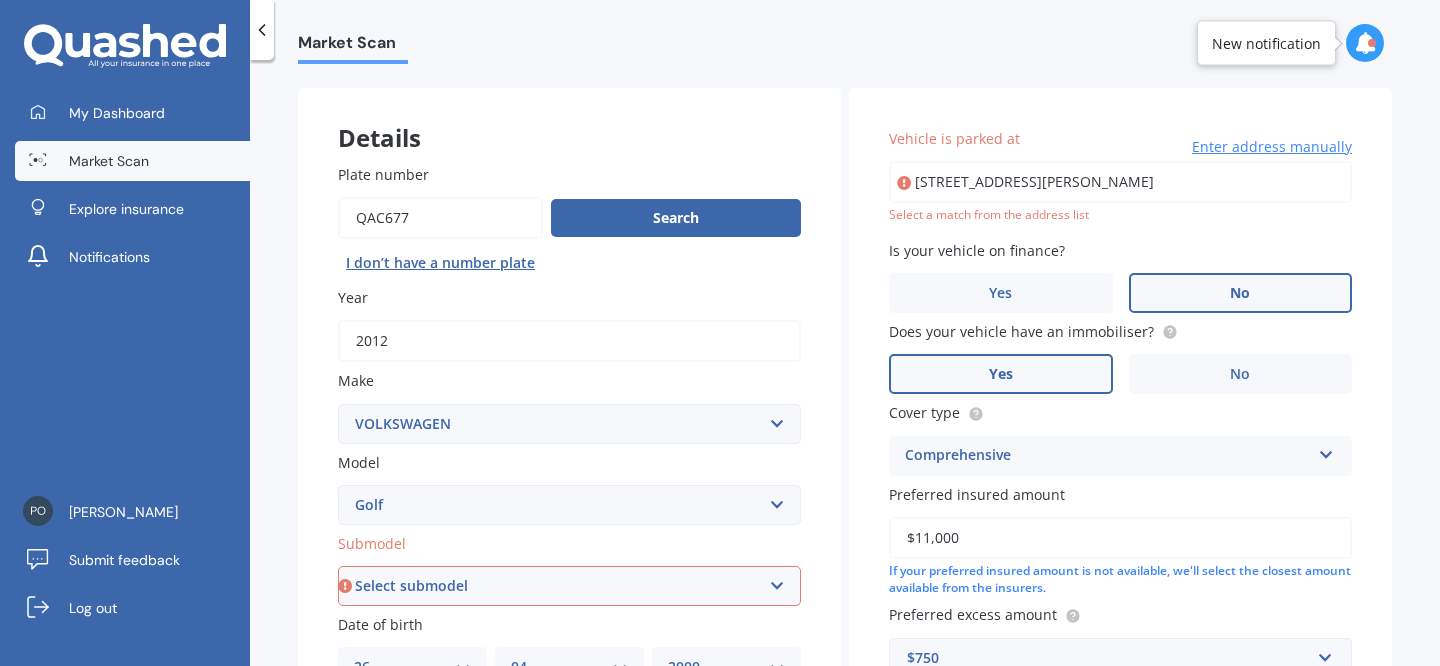 click on "[STREET_ADDRESS][PERSON_NAME]" at bounding box center (1120, 182) 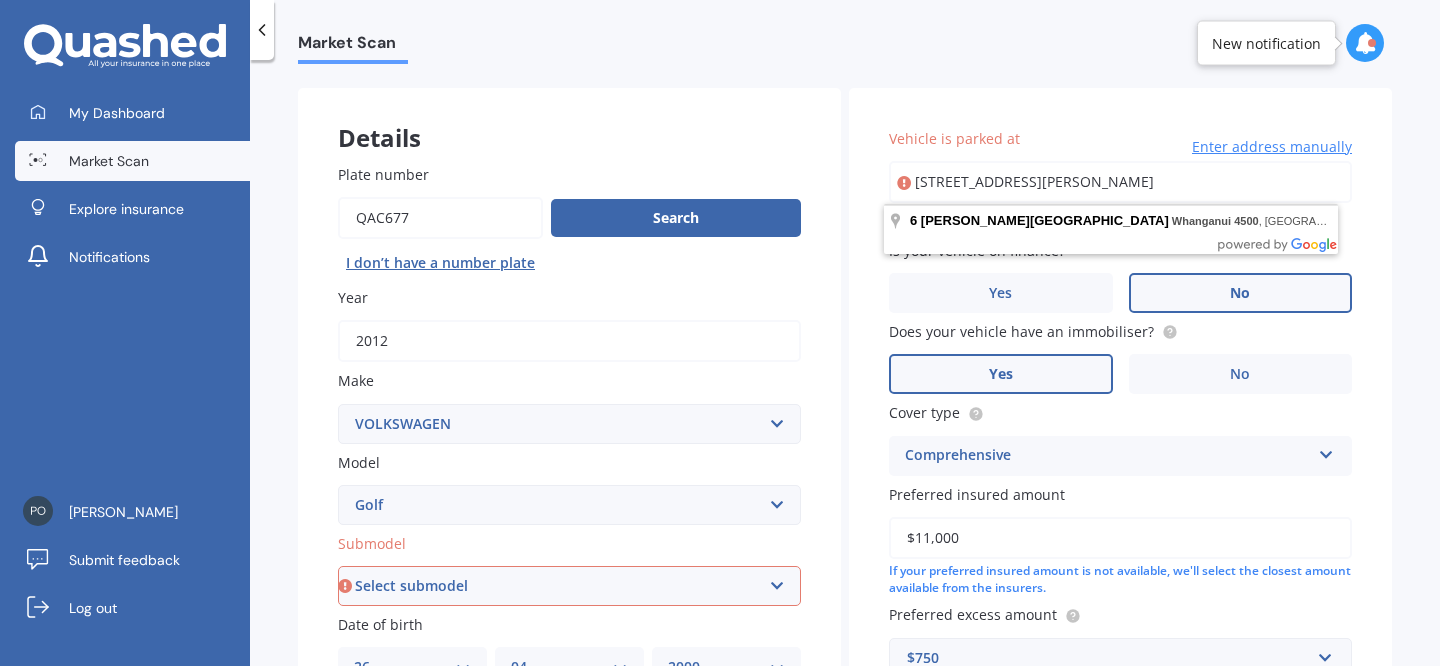 click on "[STREET_ADDRESS][PERSON_NAME]" at bounding box center [1120, 182] 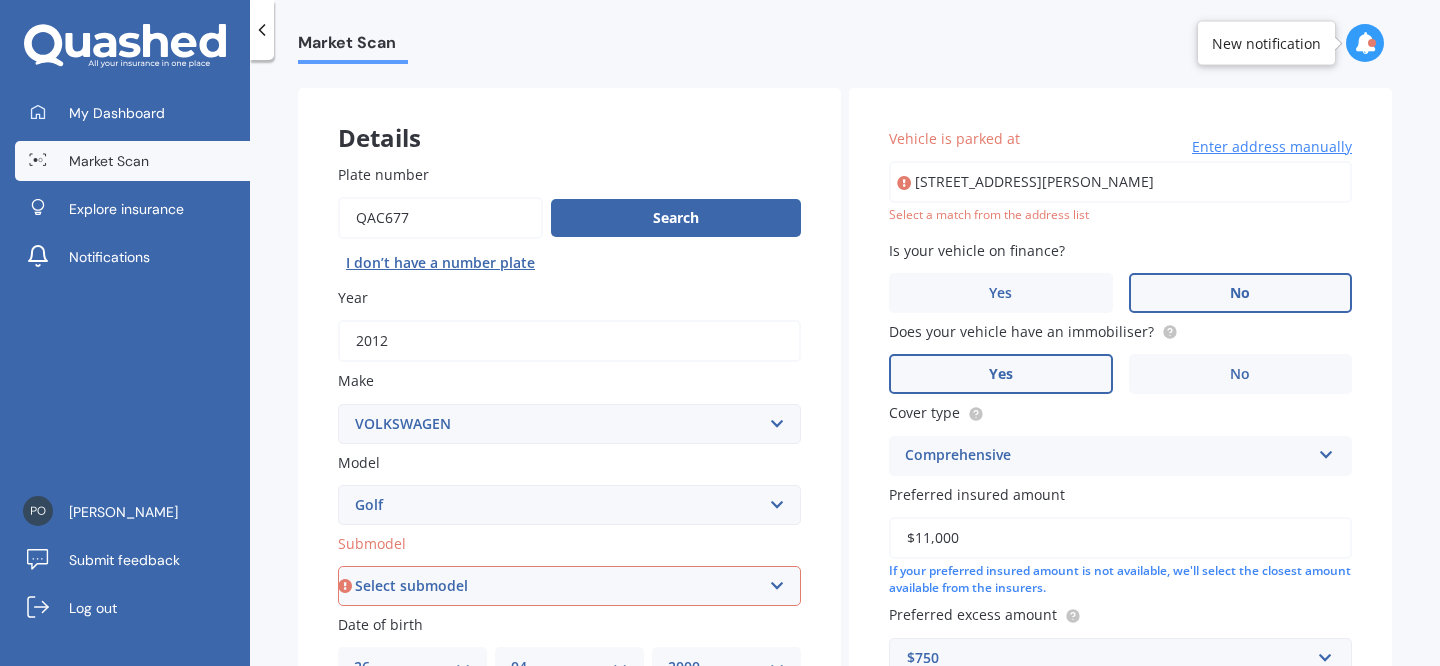 type on "[STREET_ADDRESS][PERSON_NAME]" 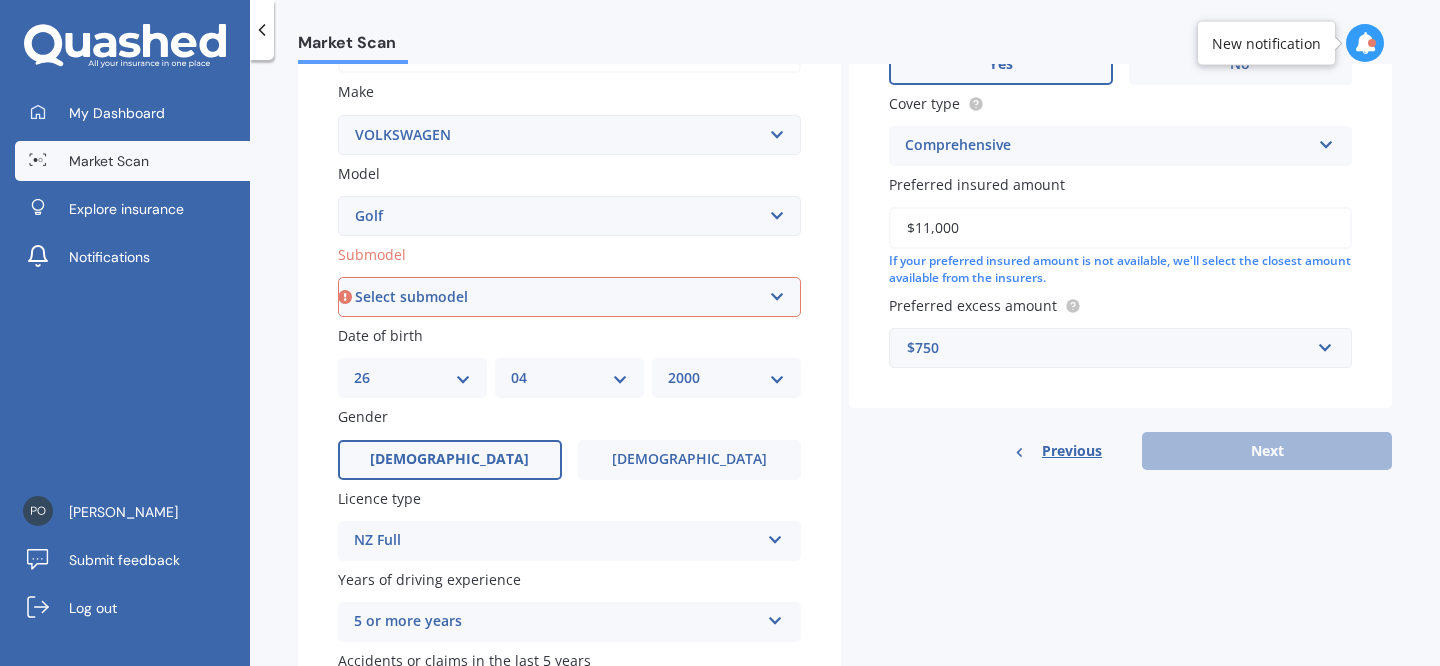 scroll, scrollTop: 516, scrollLeft: 0, axis: vertical 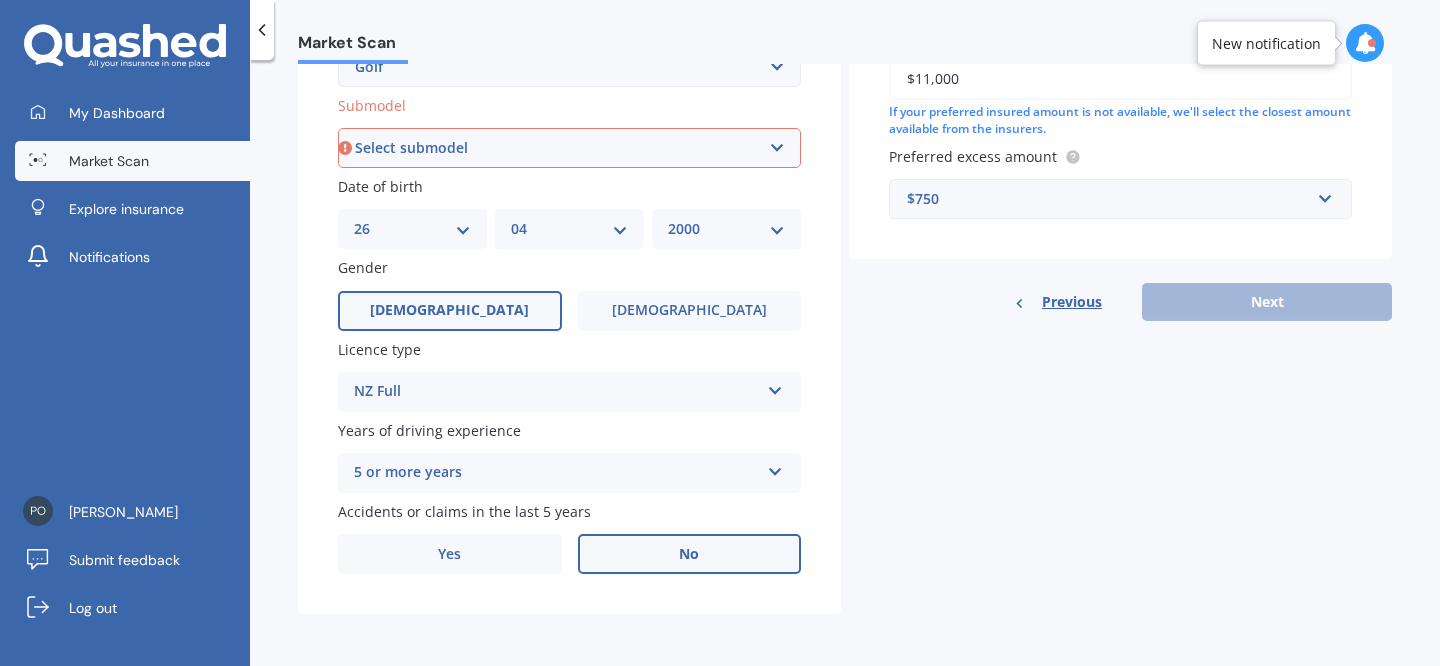 click on "Plate number Search I don’t have a number plate Year [DATE] Make Select make AC ALFA ROMEO ASTON [PERSON_NAME] AUDI AUSTIN BEDFORD Bentley BMW BYD CADILLAC CAN-AM CHERY CHEVROLET CHRYSLER Citroen CRUISEAIR CUPRA DAEWOO DAIHATSU DAIMLER DAMON DIAHATSU DODGE EXOCET FACTORY FIVE FERRARI FIAT Fiord FLEETWOOD FORD FOTON FRASER GEELY GENESIS GEORGIE BOY GMC GREAT WALL GWM [PERSON_NAME] HINO [PERSON_NAME] HOLIDAY RAMBLER HONDA HUMMER HYUNDAI INFINITI ISUZU IVECO JAC JAECOO JAGUAR JEEP KGM KIA LADA LAMBORGHINI LANCIA LANDROVER LDV LEXUS LINCOLN LOTUS LUNAR M.G M.G. MAHINDRA MASERATI MAZDA MCLAREN MERCEDES AMG Mercedes Benz MERCEDES-AMG MERCURY MINI MITSUBISHI [PERSON_NAME] NEWMAR NISSAN OMODA OPEL OXFORD PEUGEOT Plymouth Polestar PONTIAC PORSCHE PROTON RAM Range Rover Rayne RENAULT ROLLS ROYCE ROVER SAAB SATURN SEAT SHELBY SKODA SMART SSANGYONG SUBARU SUZUKI TATA TESLA TIFFIN Toyota TRIUMPH TVR Vauxhall VOLKSWAGEN VOLVO WESTFIELD WINNEBAGO ZX Model Select model Amarok Arteon Beetle Bora Caddy [US_STATE] Caravelle [PERSON_NAME] R" at bounding box center (569, 150) 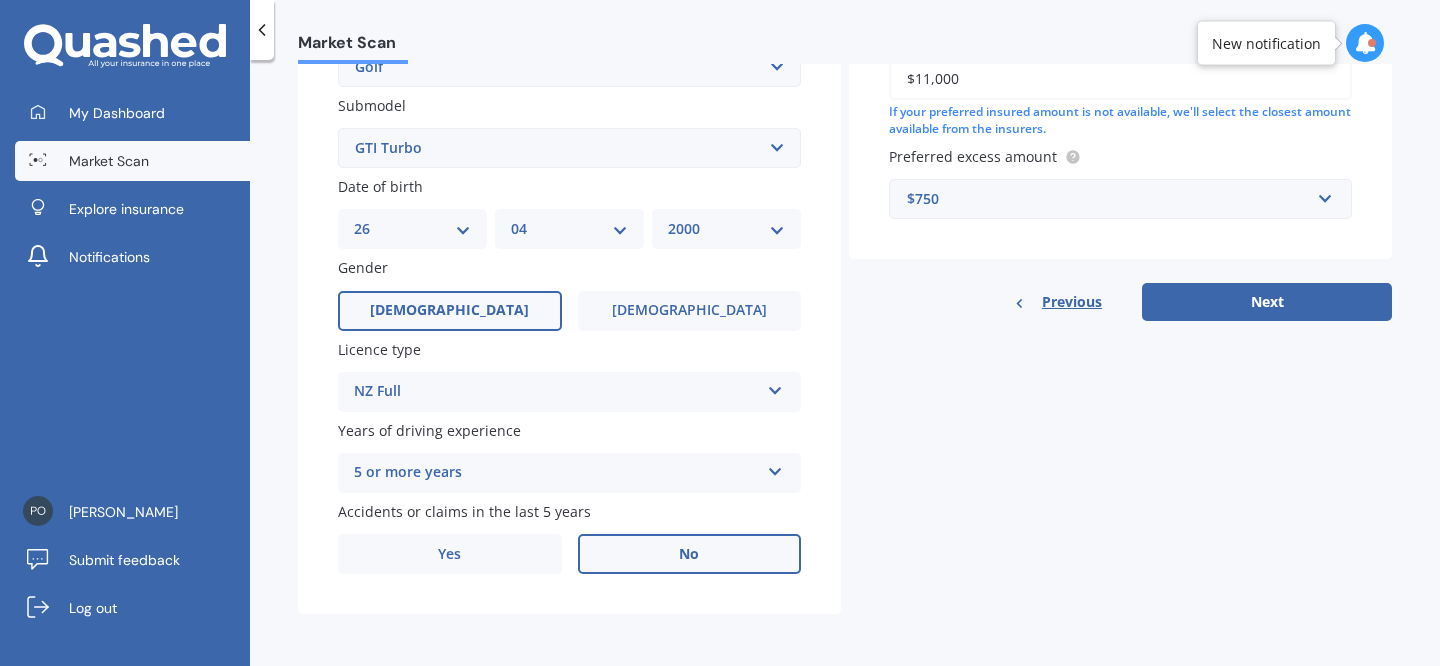 scroll, scrollTop: 388, scrollLeft: 0, axis: vertical 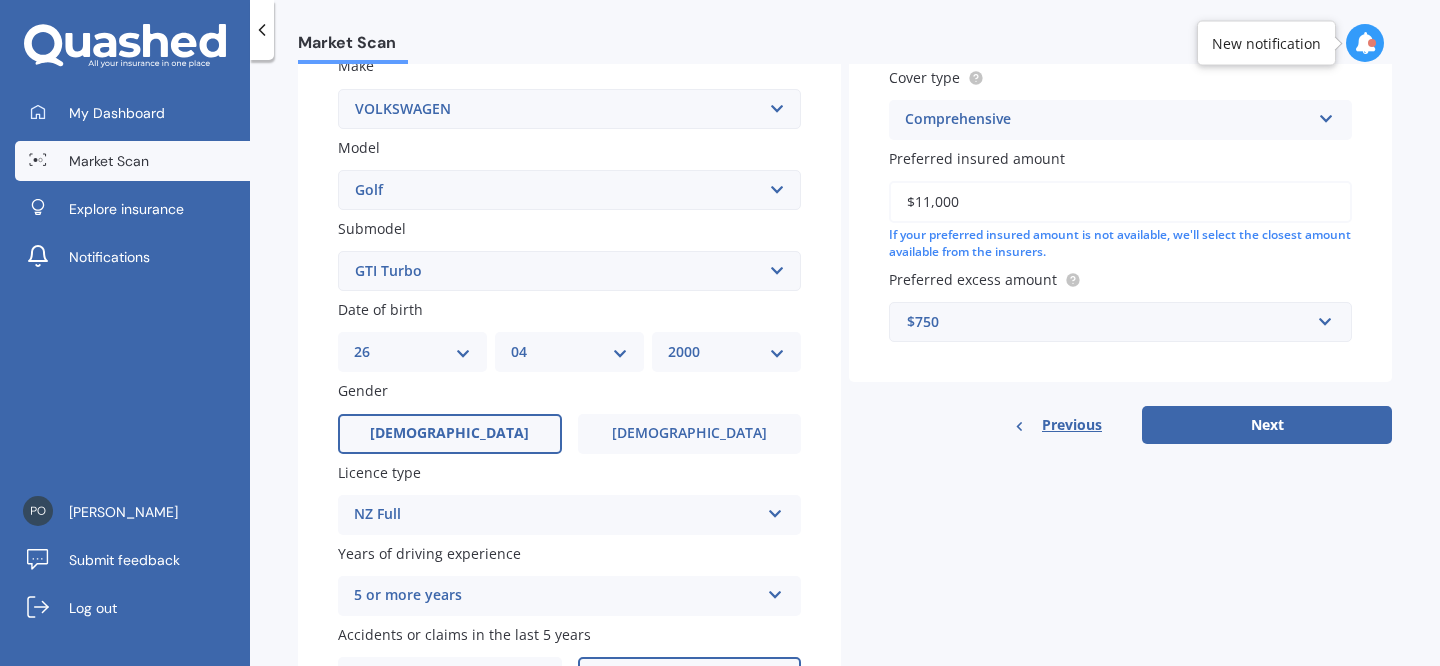 click on "Select submodel (All other) 1.4 GT TSI 1.4 TSI 1.6 1.6 FSI 1.6 TSI 1.8 1.9 TDI DSG 2.0 T GTI 2.0 TDI 4Motion 2.0 TDI 4Motion GT Sport 2.0 TDI DSG 2.0 TDI GT Sport 2.O 2.O FSI Cabriolet GT Turbo GTE Hybrid GTI Petrol Turbo 2WD GTI Turbo Hatchback 1.2T R R32 R32 turbo R36 TDI Comfortlinewagon 1.6 TSI 2.0L V5 V6 incl 4 Motion Variant 1.4 TSI" at bounding box center (569, 271) 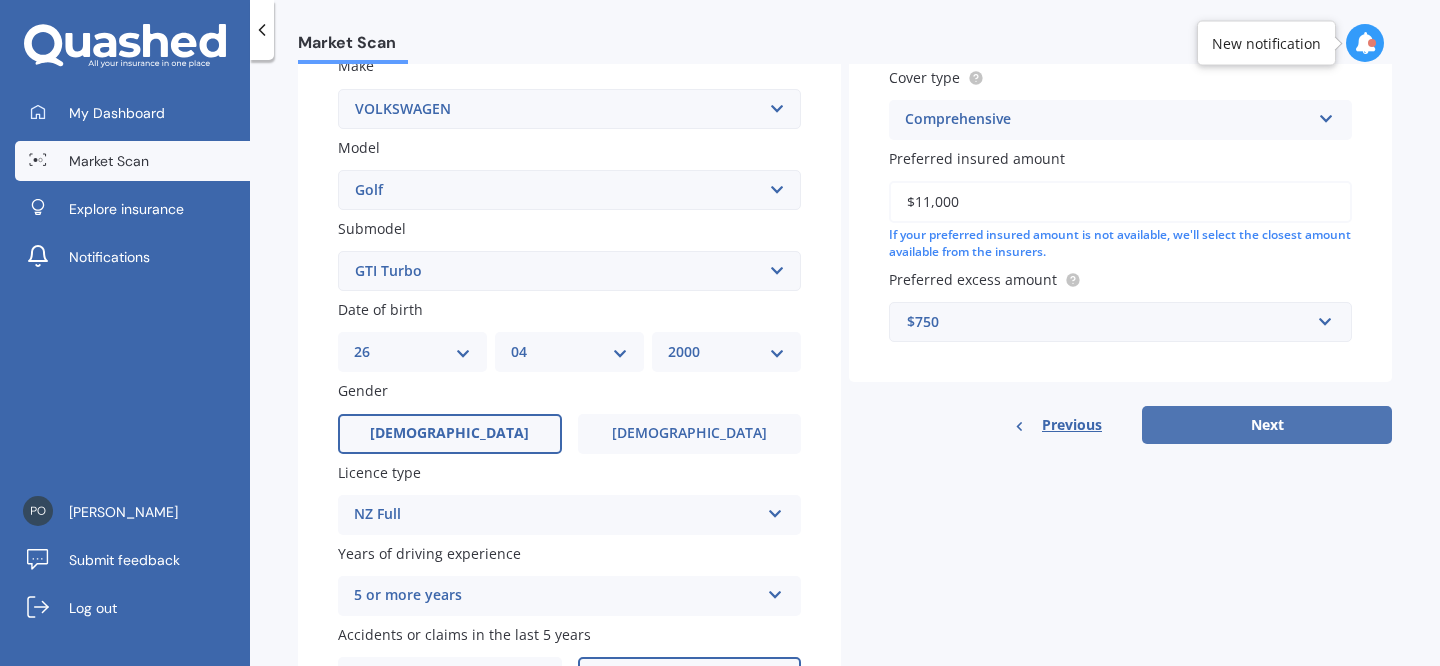 click on "Next" at bounding box center (1267, 425) 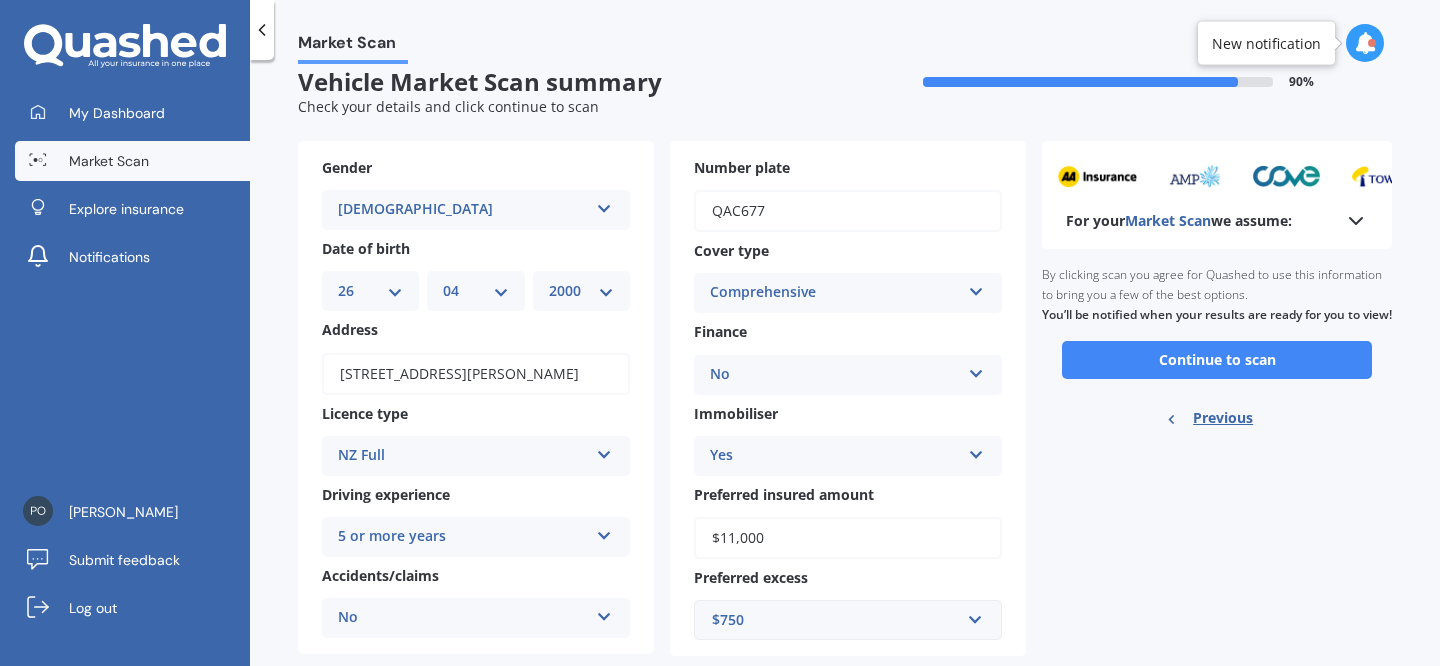 scroll, scrollTop: 0, scrollLeft: 0, axis: both 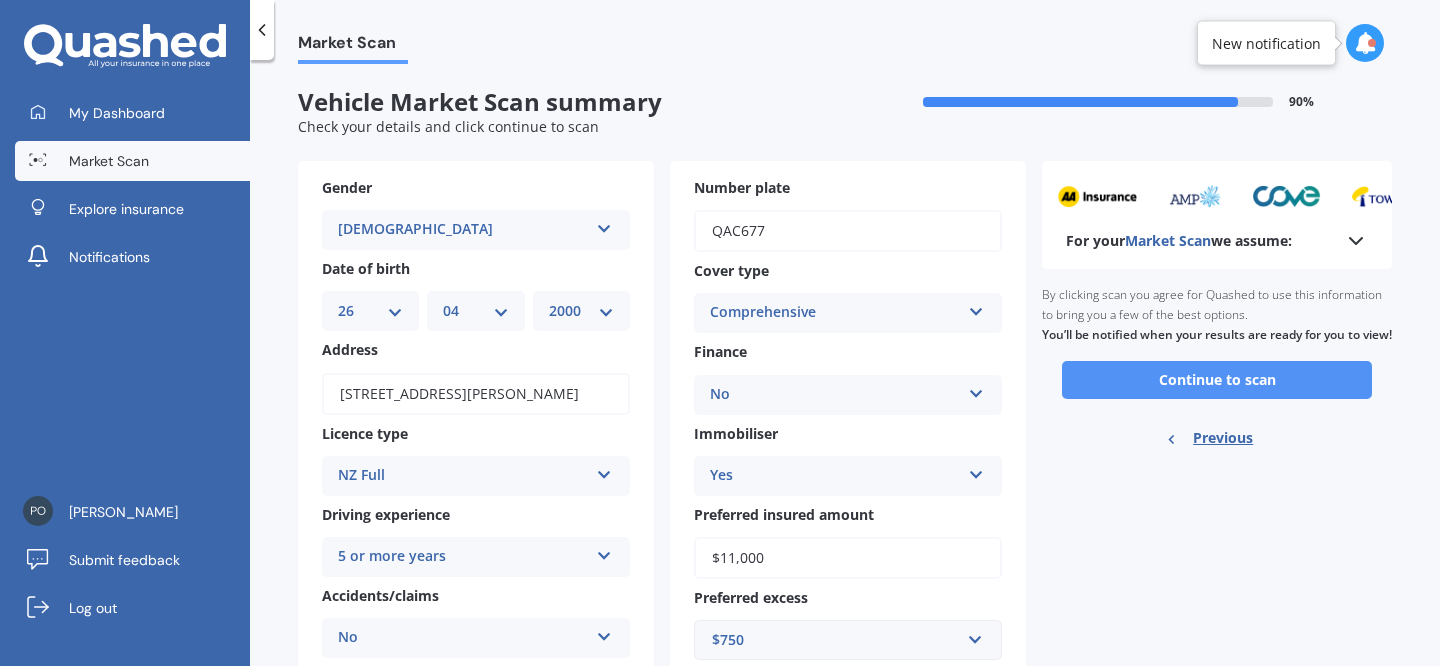 click on "Continue to scan" at bounding box center (1217, 380) 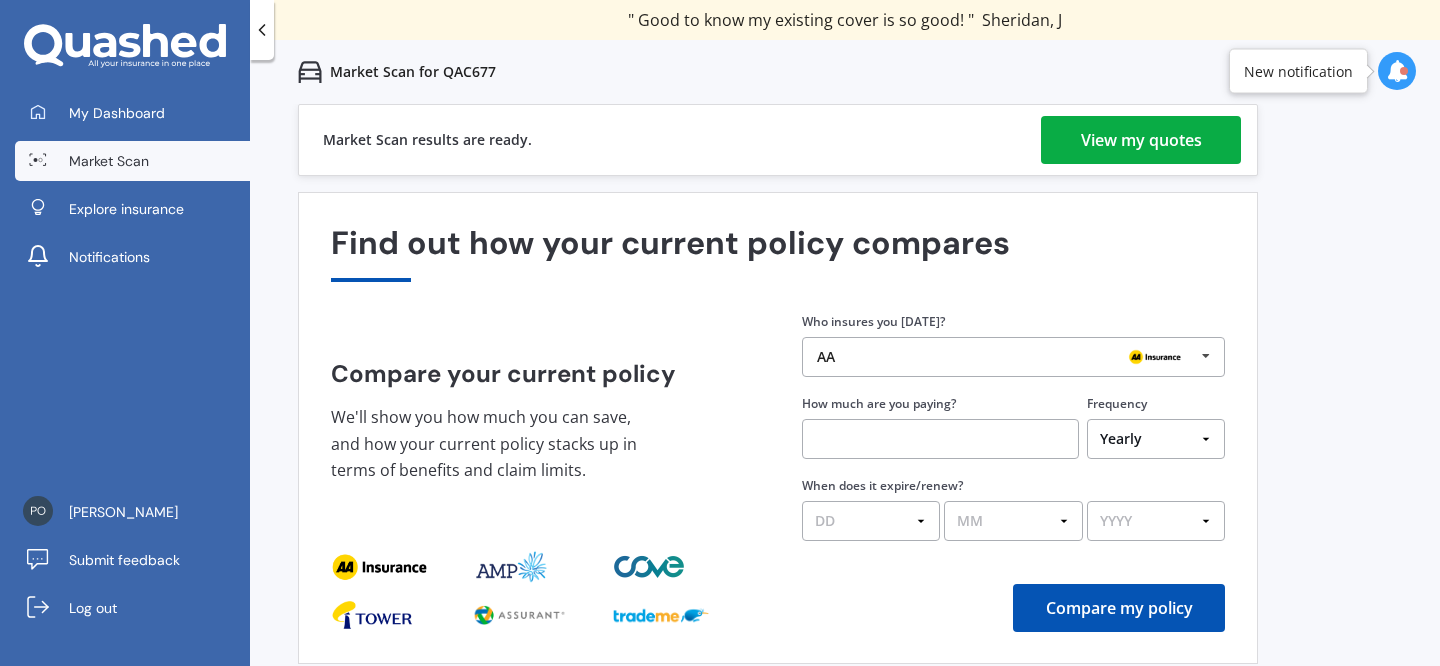 click on "View my quotes" at bounding box center [1141, 140] 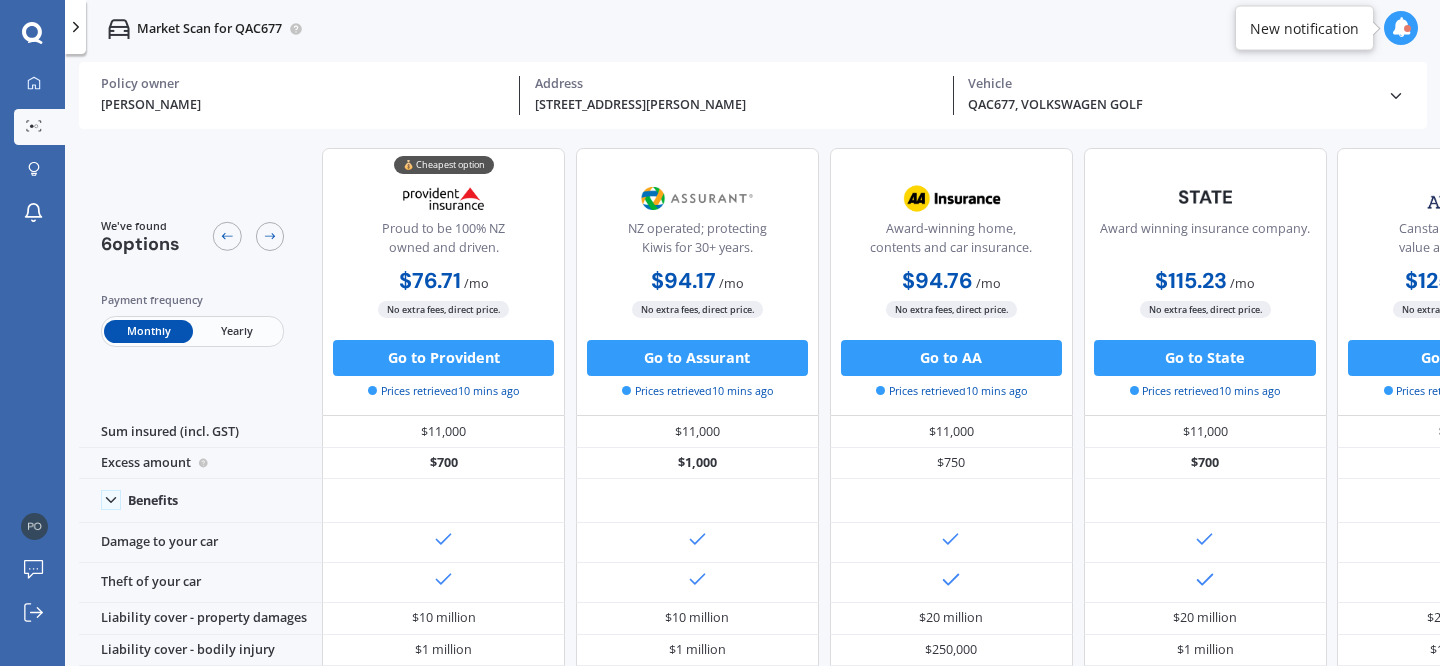 click on "QAC677, VOLKSWAGEN GOLF" at bounding box center [1170, 105] 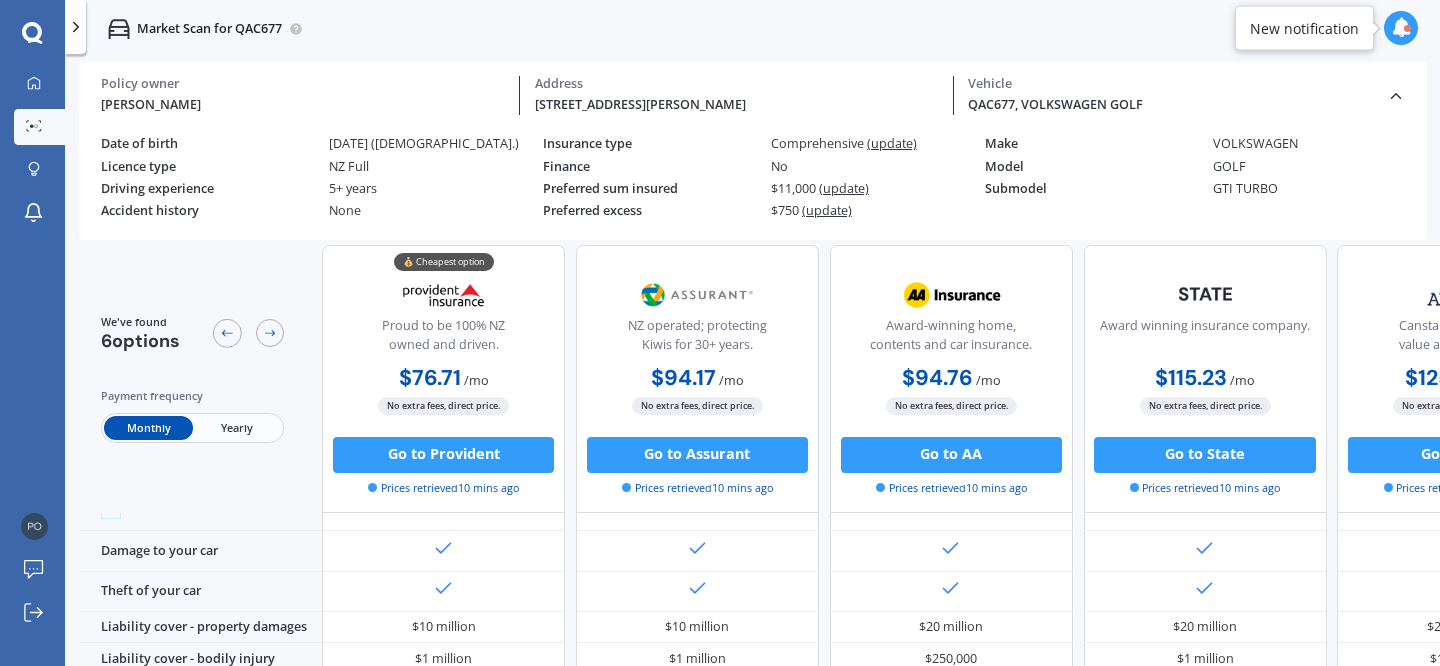scroll, scrollTop: 28, scrollLeft: 0, axis: vertical 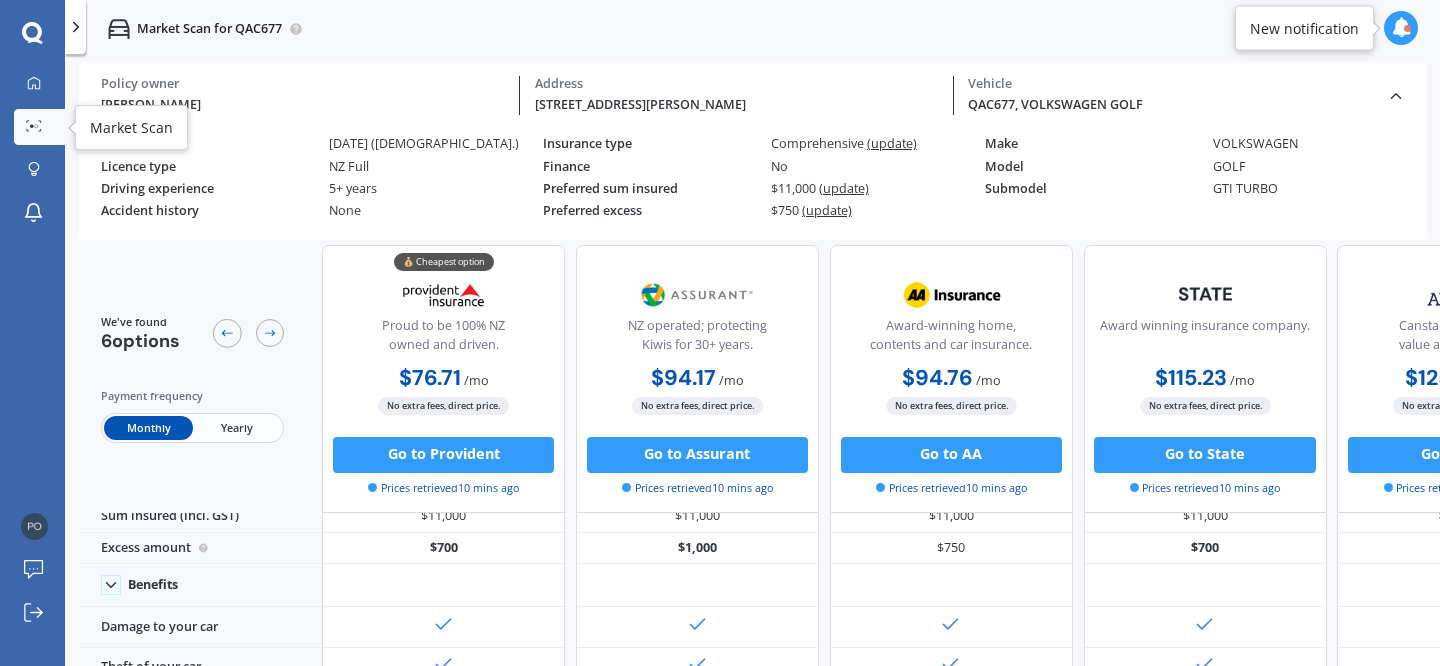 click on "Market Scan" at bounding box center (39, 127) 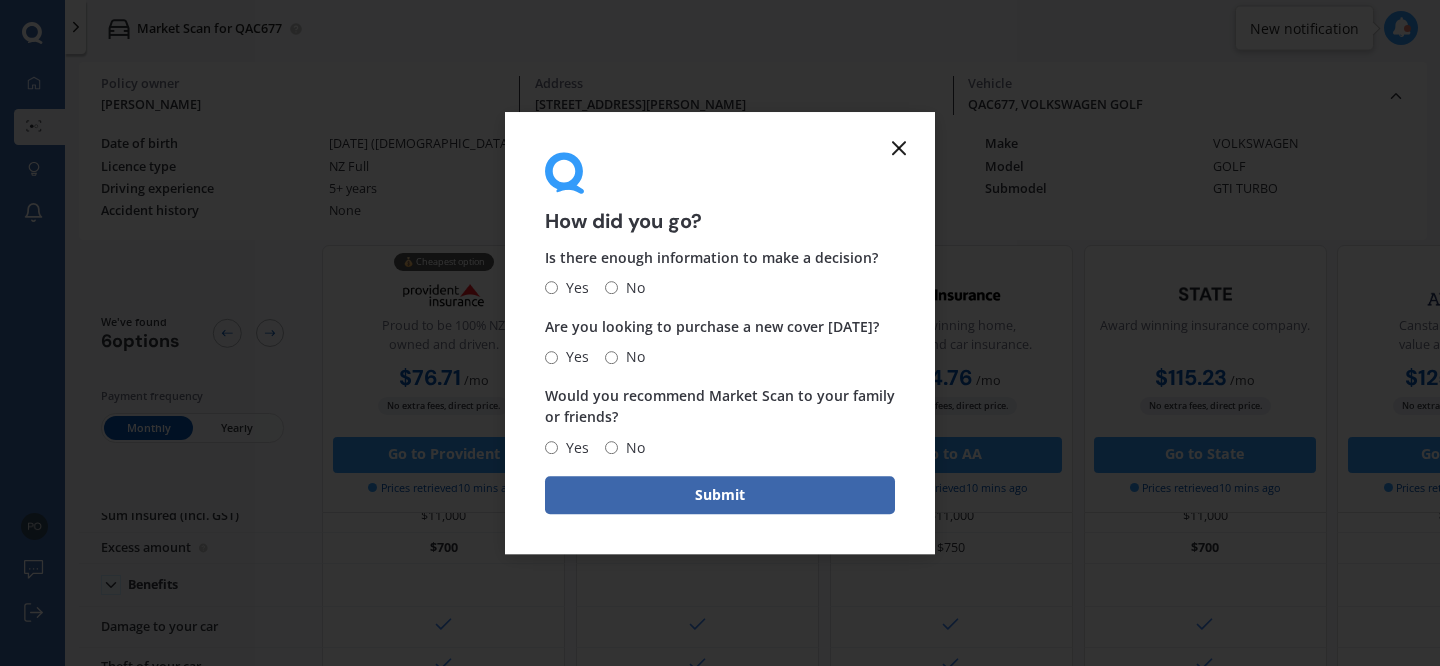 click 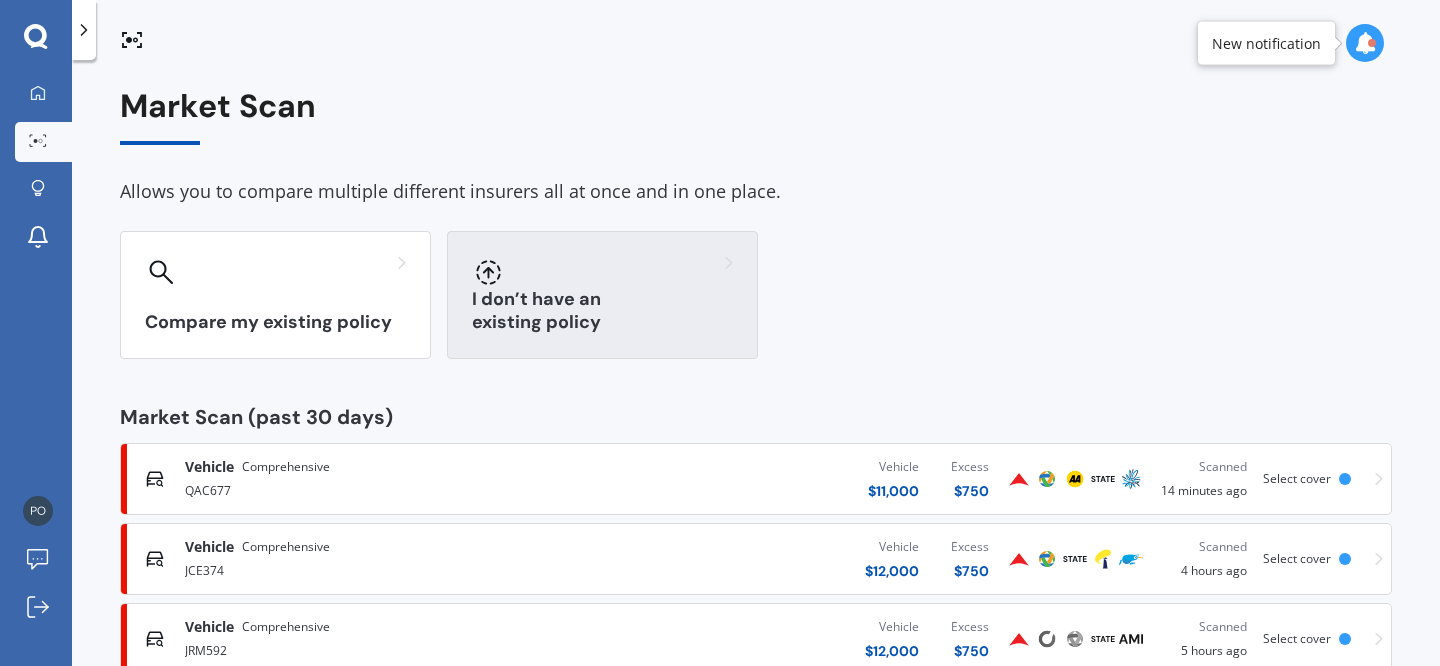 click on "I don’t have an existing policy" at bounding box center [602, 295] 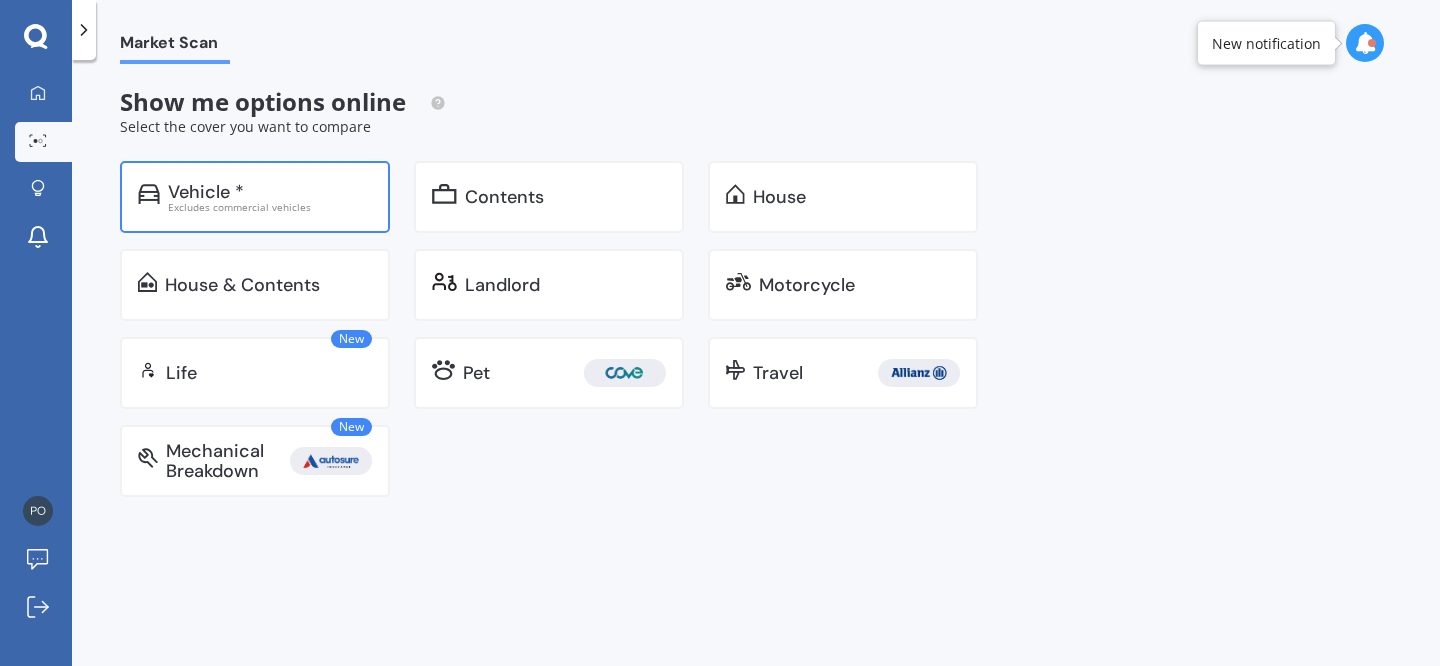 click on "Excludes commercial vehicles" at bounding box center (270, 207) 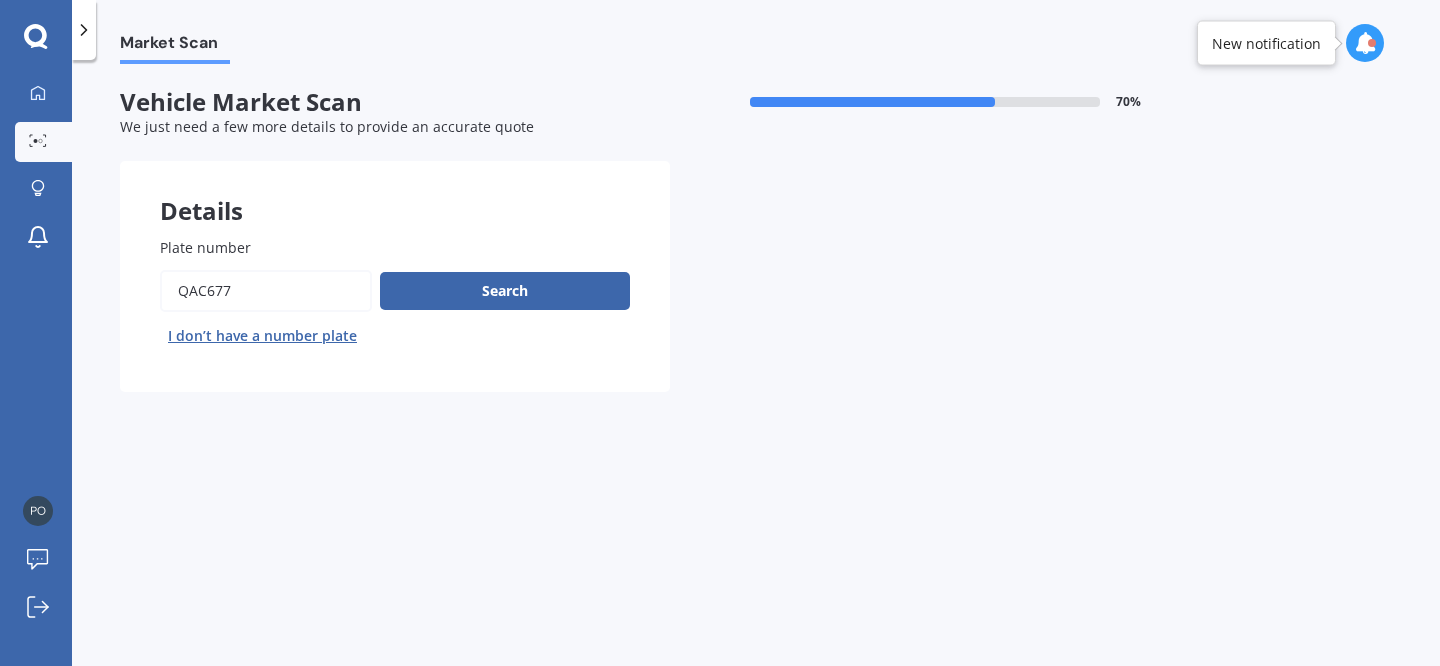 click on "Plate number" at bounding box center (266, 291) 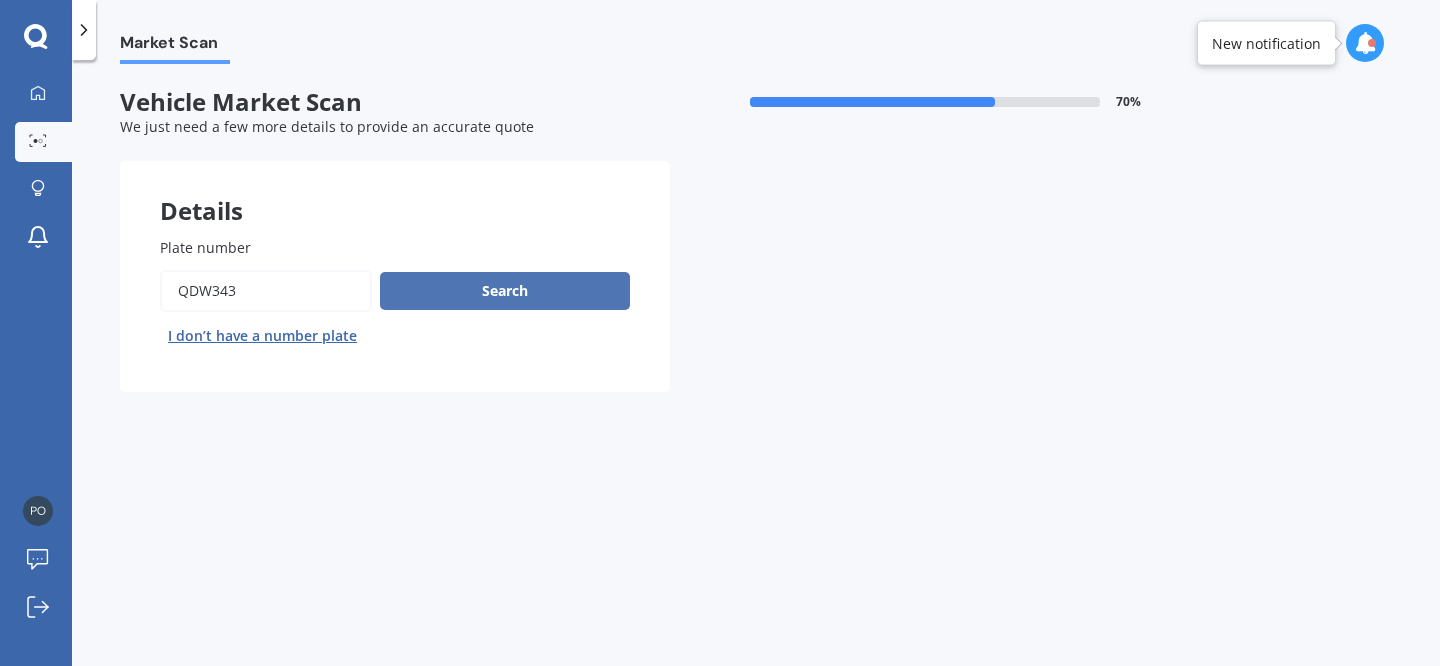 type on "QDW343" 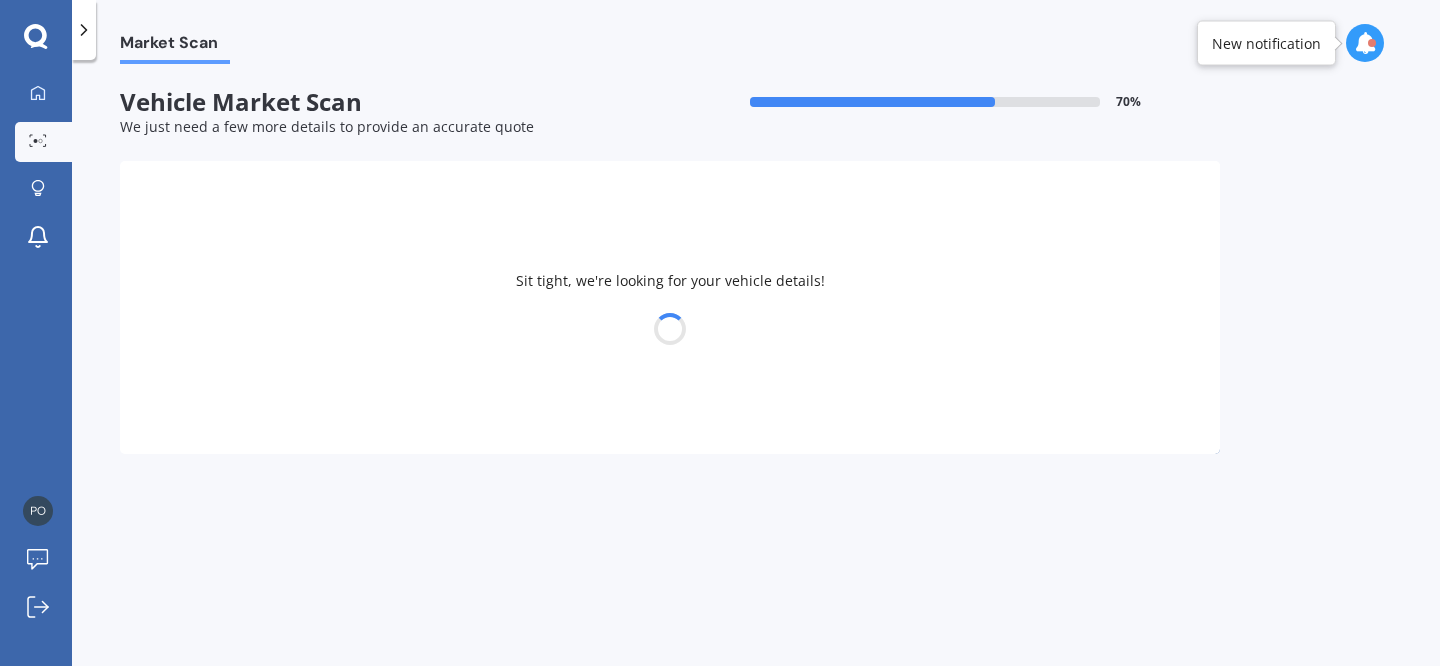 select on "VOLKSWAGEN" 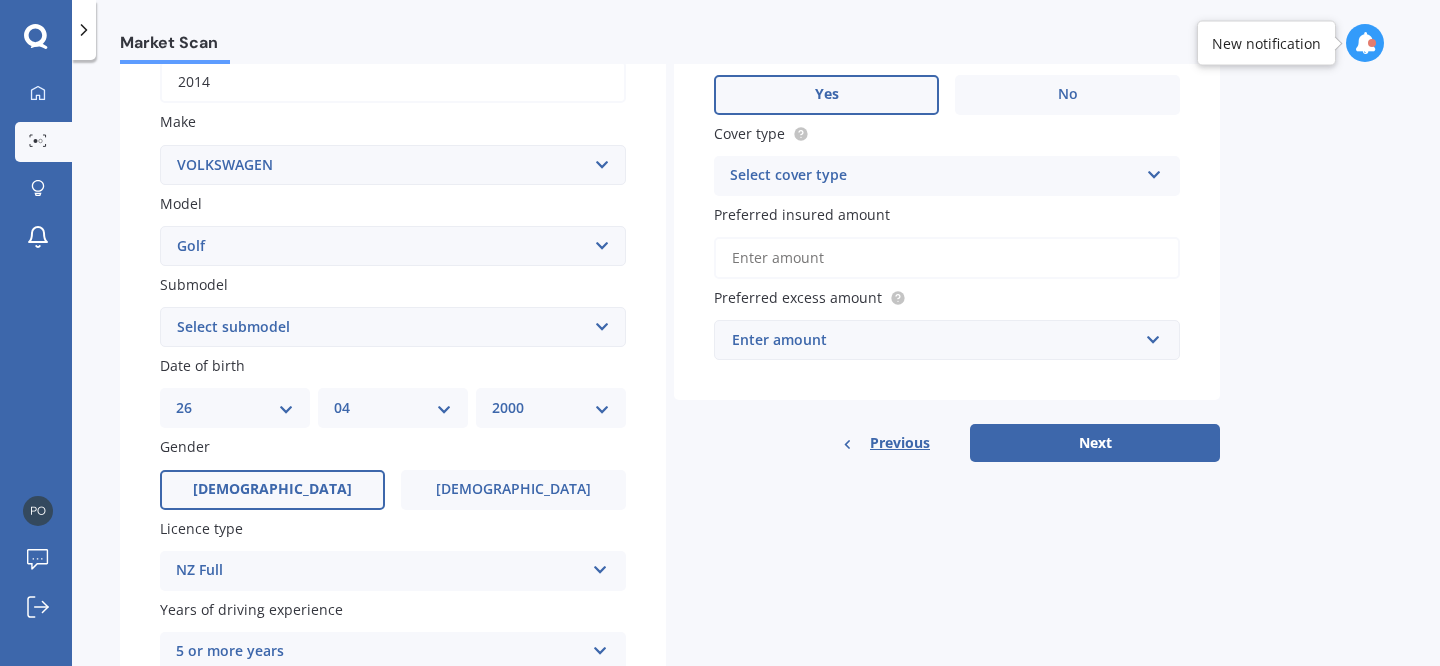 scroll, scrollTop: 335, scrollLeft: 0, axis: vertical 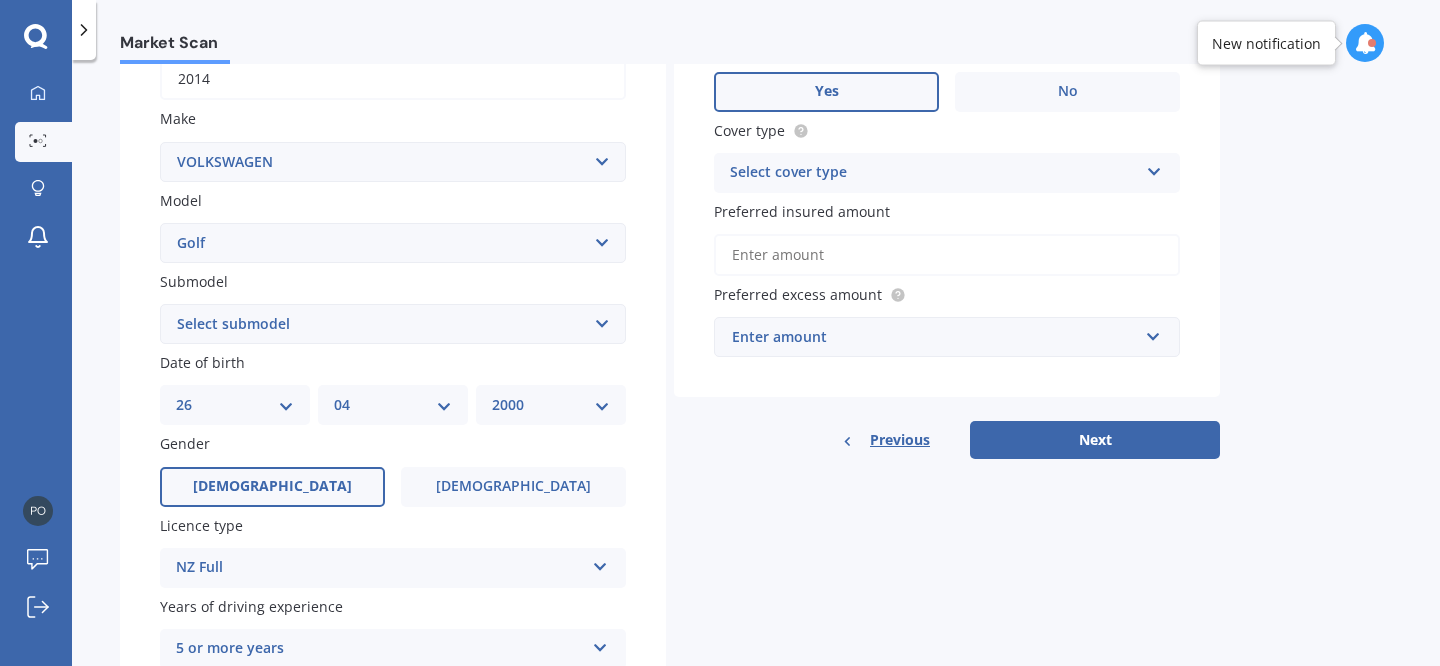 click on "Select submodel (All other) 1.4 GT TSI 1.4 TSI 1.6 1.6 FSI 1.6 TSI 1.8 1.9 TDI DSG 2.0 T GTI 2.0 TDI 4Motion 2.0 TDI 4Motion GT Sport 2.0 TDI DSG 2.0 TDI GT Sport 2.O 2.O FSI Cabriolet GT Turbo GTE Hybrid GTI Petrol Turbo 2WD GTI Turbo Hatchback 1.2T R R32 R32 turbo R36 TDI Comfortlinewagon 1.6 TSI 2.0L V5 V6 incl 4 Motion Variant 1.4 TSI" at bounding box center [393, 324] 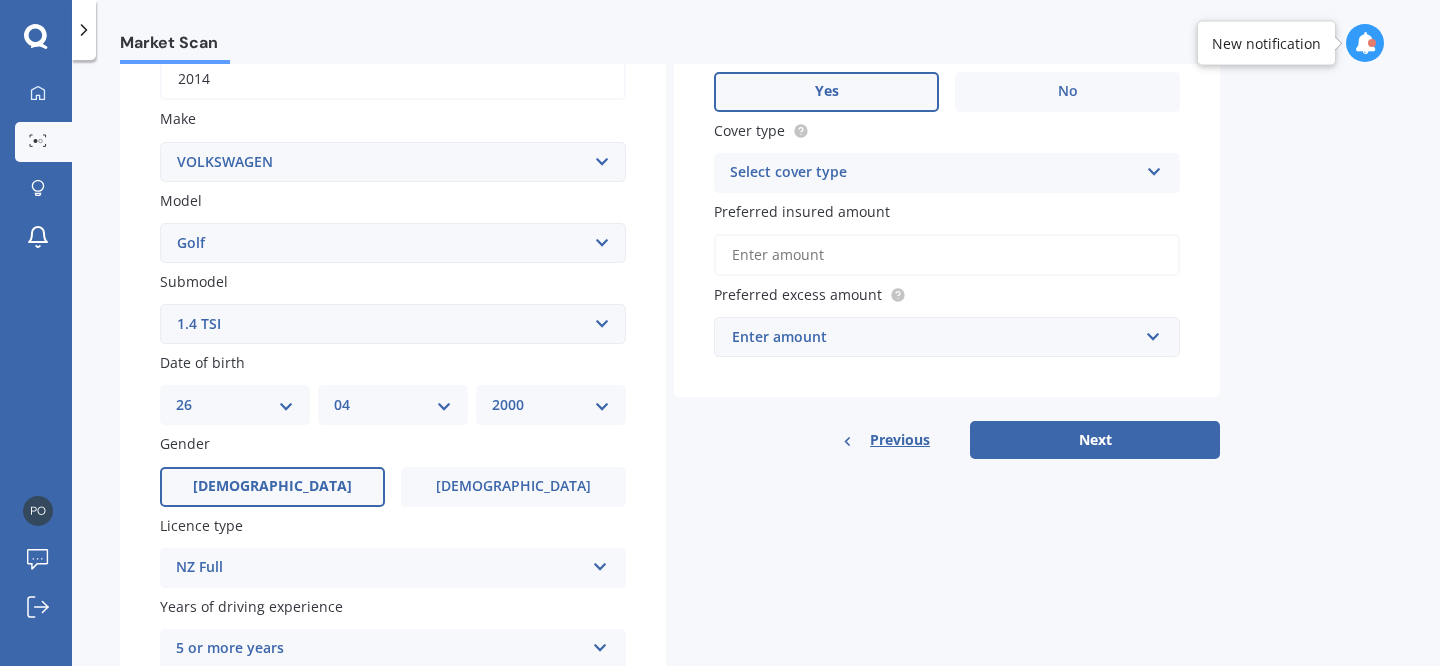 click on "Select submodel (All other) 1.4 GT TSI 1.4 TSI 1.6 1.6 FSI 1.6 TSI 1.8 1.9 TDI DSG 2.0 T GTI 2.0 TDI 4Motion 2.0 TDI 4Motion GT Sport 2.0 TDI DSG 2.0 TDI GT Sport 2.O 2.O FSI Cabriolet GT Turbo GTE Hybrid GTI Petrol Turbo 2WD GTI Turbo Hatchback 1.2T R R32 R32 turbo R36 TDI Comfortlinewagon 1.6 TSI 2.0L V5 V6 incl 4 Motion Variant 1.4 TSI" at bounding box center (393, 324) 